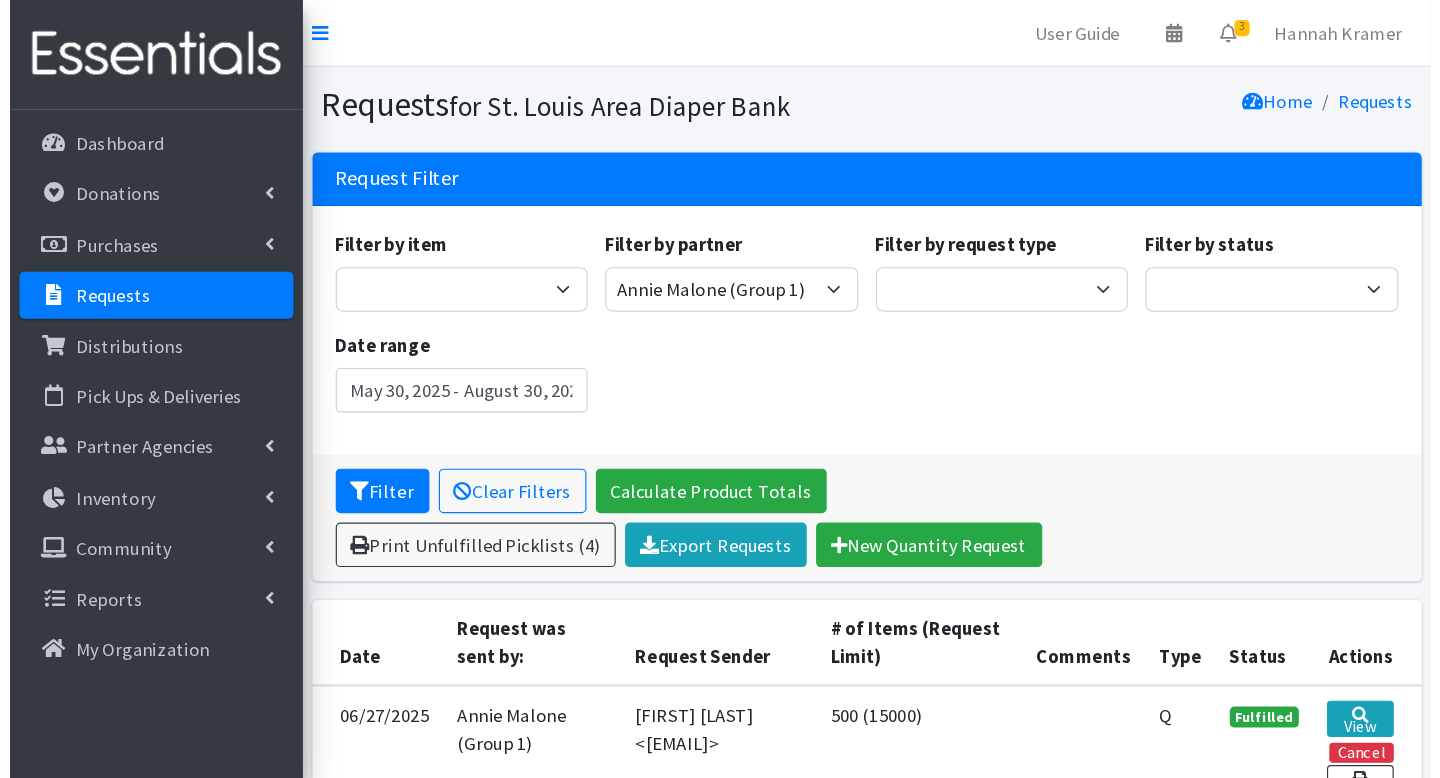 scroll, scrollTop: 0, scrollLeft: 0, axis: both 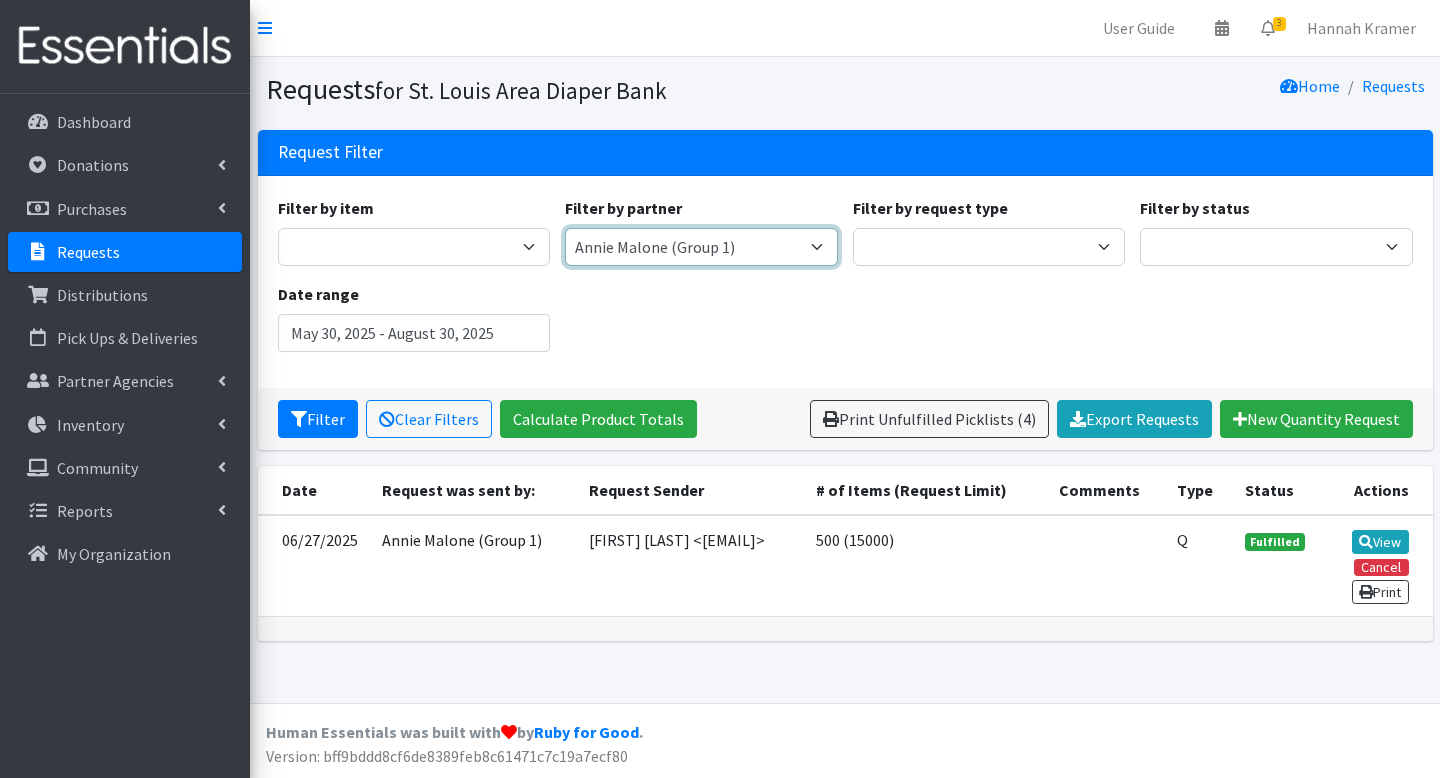 click on "AAA- Test Agency
Affinia Healthcare (Group 2)
Annie Malone (Group 1)
ARJ Community Outreach (Group 2)
Assistance League (Group 3)
Assistance League of St. Louis (Group 3)
Bayless School District (Group 2)
Belle Children's Services of St. Louis Arc  (Group 4)
Bethany Christian Services (Group 2)
Bethany Christian Services Illinois GROUP 3
Beyond Housing (Group 2)
BJH OBGYN Clinic (Group 1)
Blankets of Hope, Group 4
Blues foundation grant
Cornerstone Center for Early Learning (Group 1)
DOH Menstrual Hygiene Grant 2023-2024
East Side Health District (Group 3)
Emergency Response Distributions
Epworth Foster Care, Group 3
Epworth (Group 3)
Family Treehouse (MEMA Baby Supply) (Group 4)
Ferguson Florissant PAT (Group 1)
Ferguson Municipal Library (Group 3)
Festus, Crystal City, Dunklin, Jefferson County R7 PAT (Group 2)
Four Rivers Community Health Center
Fox C6 PAT (Group 2)
Gateway 180 (Group 4)
Gateway Science Academy, Group 1
Generate Health (Quarterly)" at bounding box center [701, 247] 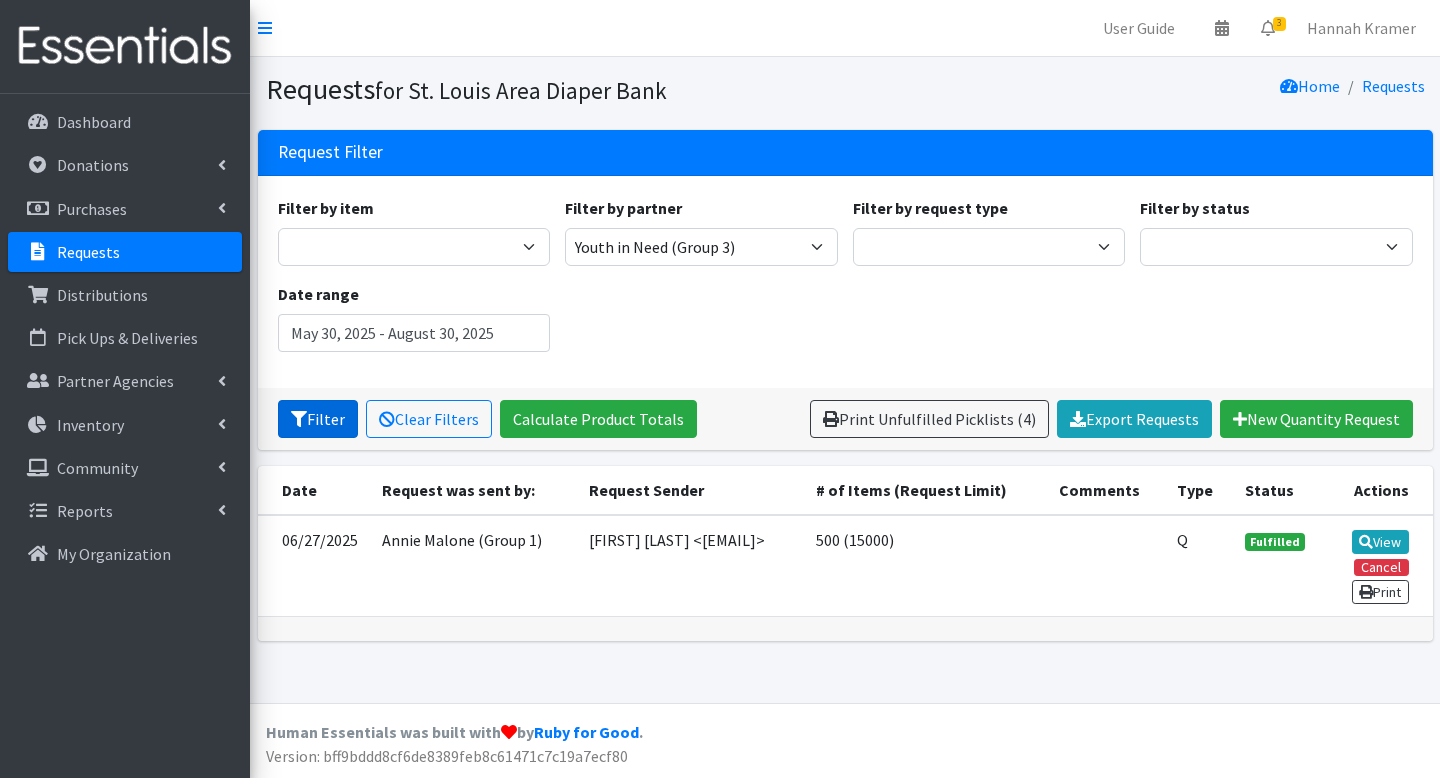 click on "Filter" at bounding box center [318, 419] 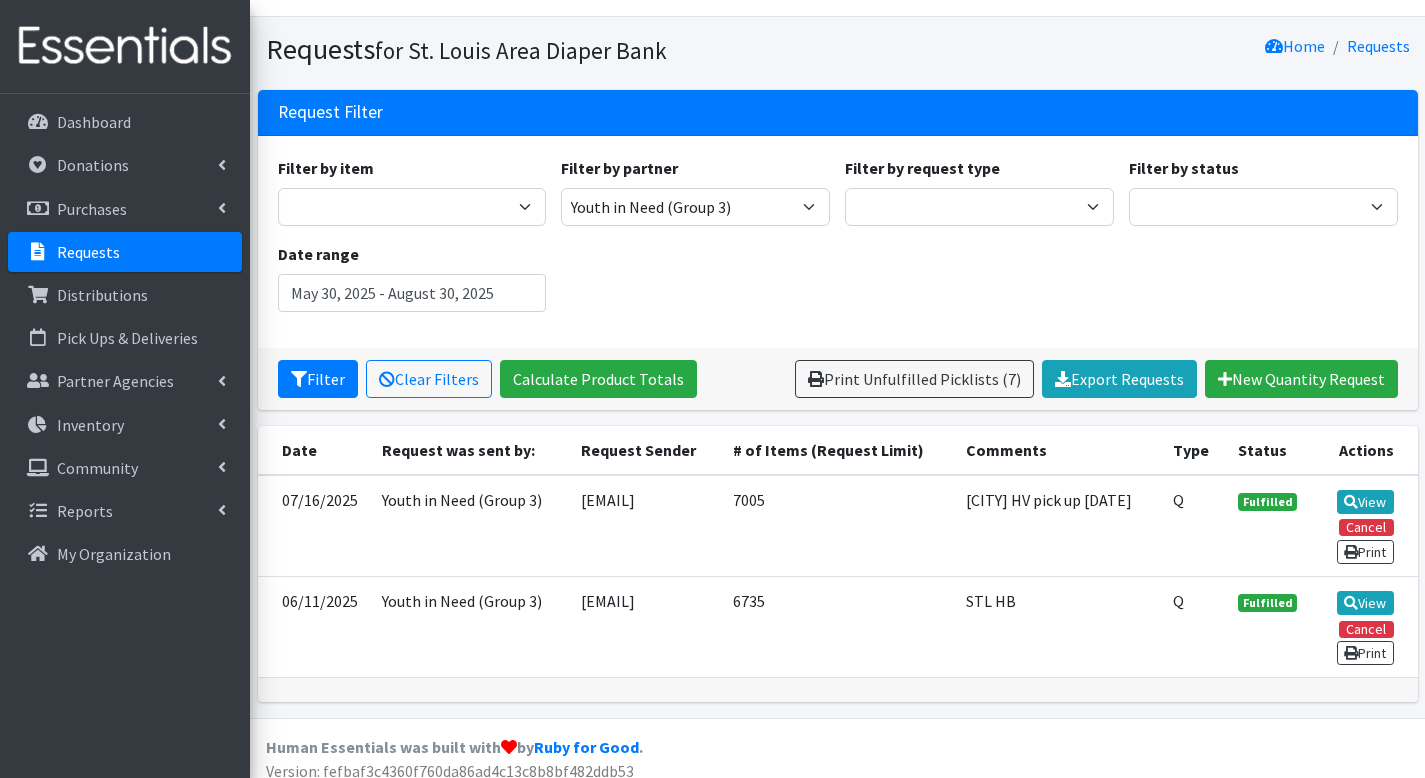 scroll, scrollTop: 79, scrollLeft: 0, axis: vertical 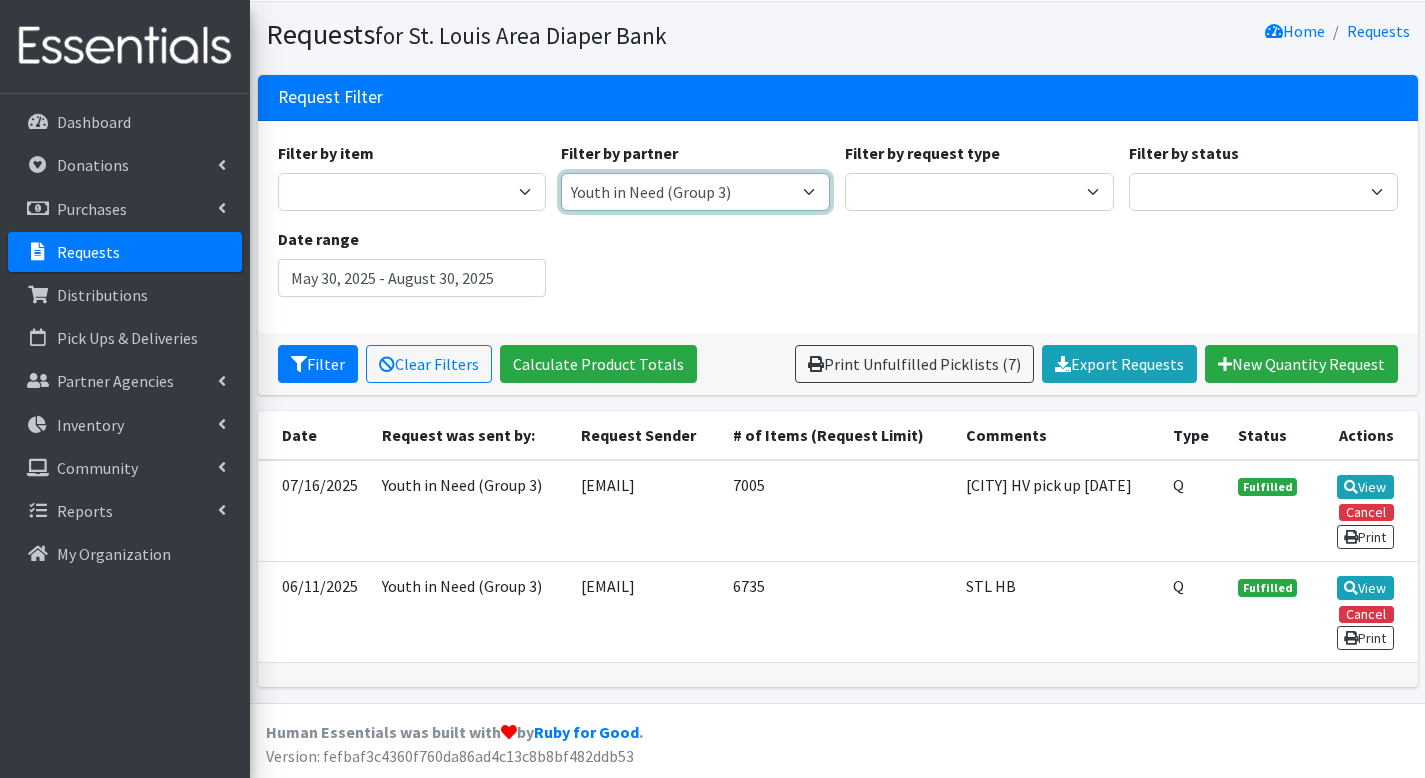 click on "AAA- Test Agency
Affinia Healthcare (Group 2)
Annie Malone (Group 1)
ARJ Community Outreach (Group 2)
Assistance League (Group 3)
Assistance League of St. Louis (Group 3)
Bayless School District (Group 2)
Belle Children's Services of St. Louis Arc  (Group 4)
Bethany Christian Services (Group 2)
Bethany Christian Services Illinois GROUP 3
Beyond Housing (Group 2)
BJH OBGYN Clinic (Group 1)
Blankets of Hope, Group 4
Blues foundation grant
Cornerstone Center for Early Learning (Group 1)
DOH Menstrual Hygiene Grant 2023-2024
East Side Health District (Group 3)
Emergency Response Distributions
Epworth Foster Care, Group 3
Epworth (Group 3)
Family Treehouse (MEMA Baby Supply) (Group 4)
Ferguson Florissant PAT (Group 1)
Ferguson Municipal Library (Group 3)
Festus, Crystal City, Dunklin, Jefferson County R7 PAT (Group 2)
Four Rivers Community Health Center
Fox C6 PAT (Group 2)
Gateway 180 (Group 4)
Gateway Science Academy, Group 1
Generate Health (Quarterly)" at bounding box center (695, 192) 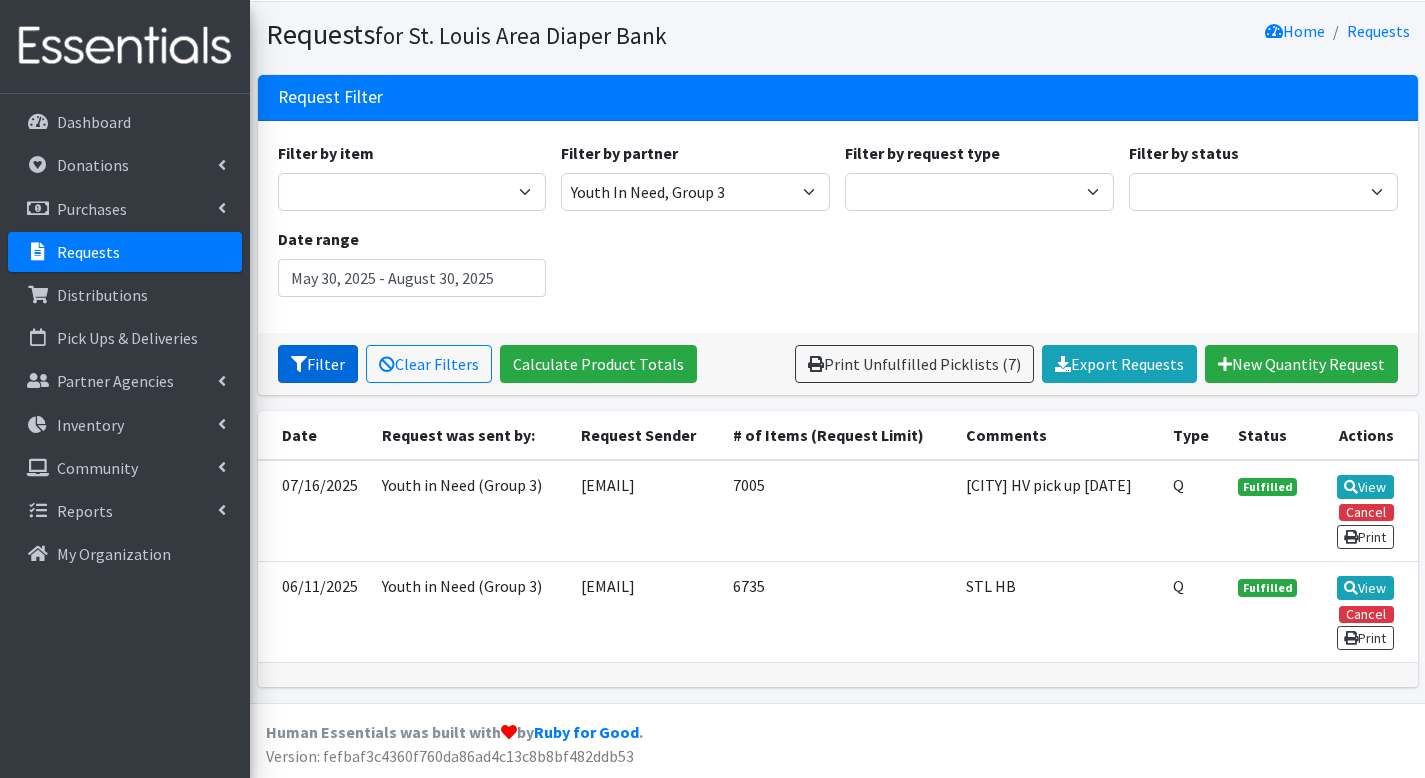 click on "Filter" at bounding box center [318, 364] 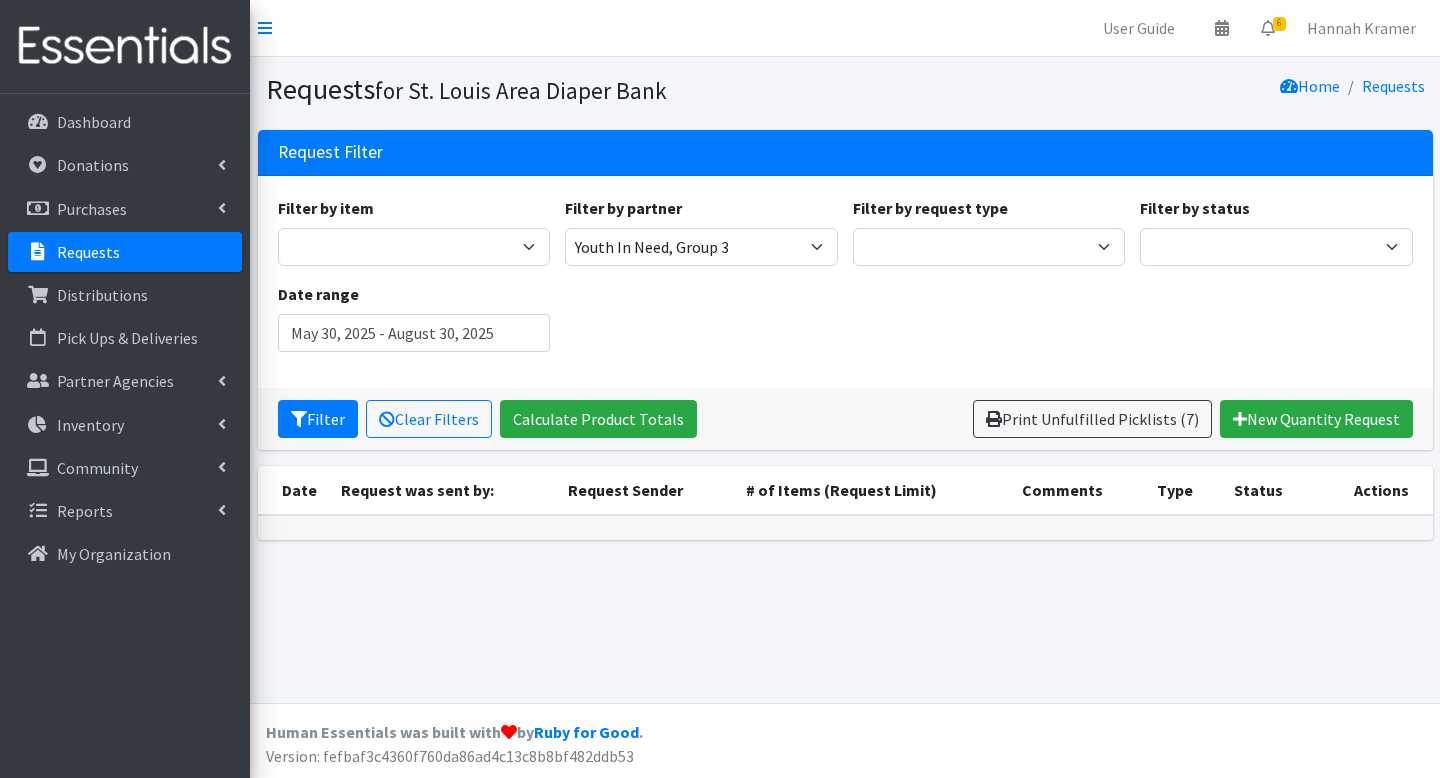scroll, scrollTop: 0, scrollLeft: 0, axis: both 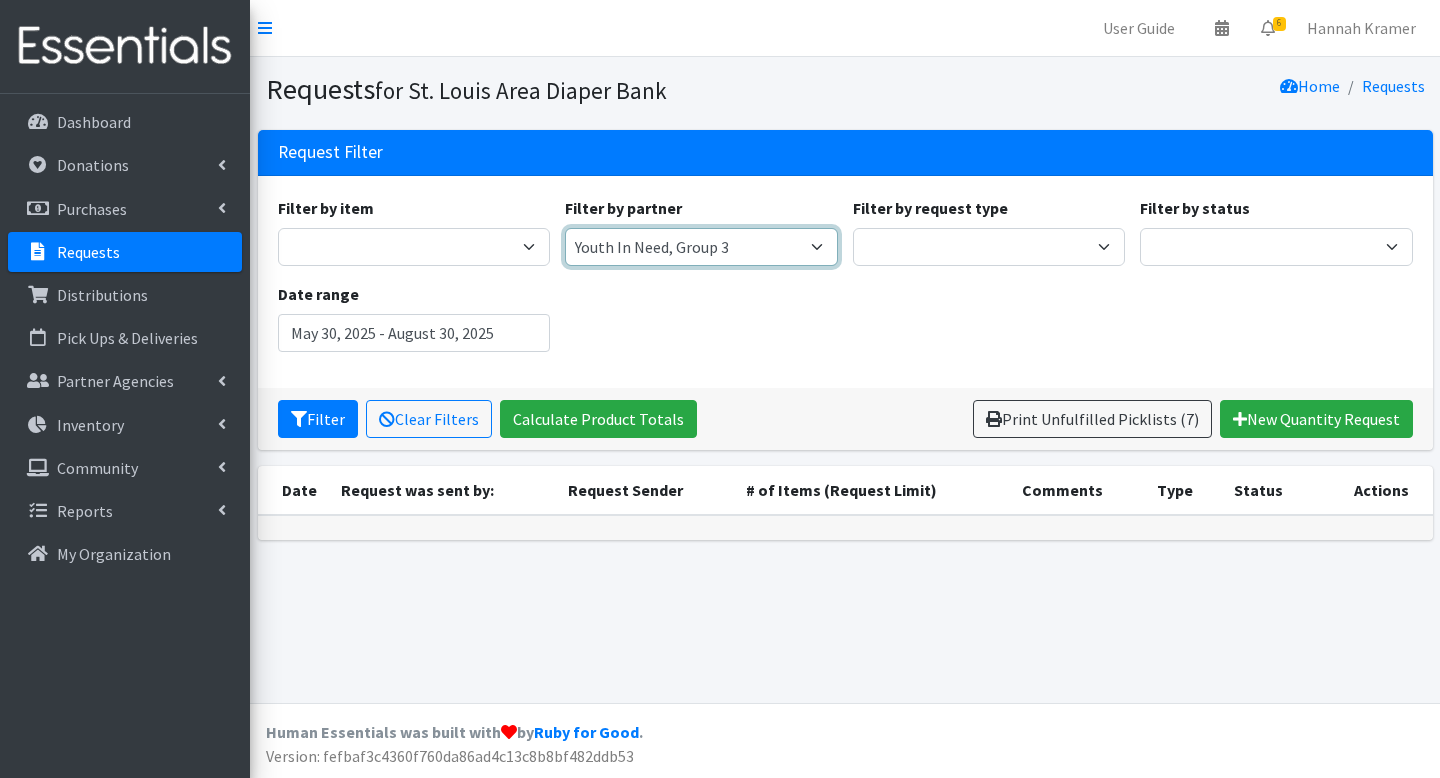 click on "AAA- Test Agency
Affinia Healthcare (Group 2)
Annie Malone (Group 1)
ARJ Community Outreach (Group 2)
Assistance League (Group 3)
Assistance League of St. Louis (Group 3)
Bayless School District (Group 2)
Belle Children's Services of St. Louis Arc  (Group 4)
Bethany Christian Services (Group 2)
Bethany Christian Services Illinois GROUP 3
Beyond Housing (Group 2)
BJH OBGYN Clinic (Group 1)
Blankets of Hope, Group 4
Blues foundation grant
Cornerstone Center for Early Learning (Group 1)
DOH Menstrual Hygiene Grant 2023-2024
East Side Health District (Group 3)
Emergency Response Distributions
Epworth Foster Care, Group 3
Epworth (Group 3)
Family Treehouse (MEMA Baby Supply) (Group 4)
Ferguson Florissant PAT (Group 1)
Ferguson Municipal Library (Group 3)
Festus, Crystal City, Dunklin, Jefferson County R7 PAT (Group 2)
Four Rivers Community Health Center
Fox C6 PAT (Group 2)
Gateway 180 (Group 4)
Gateway Science Academy, Group 1
Generate Health (Quarterly)" at bounding box center [701, 247] 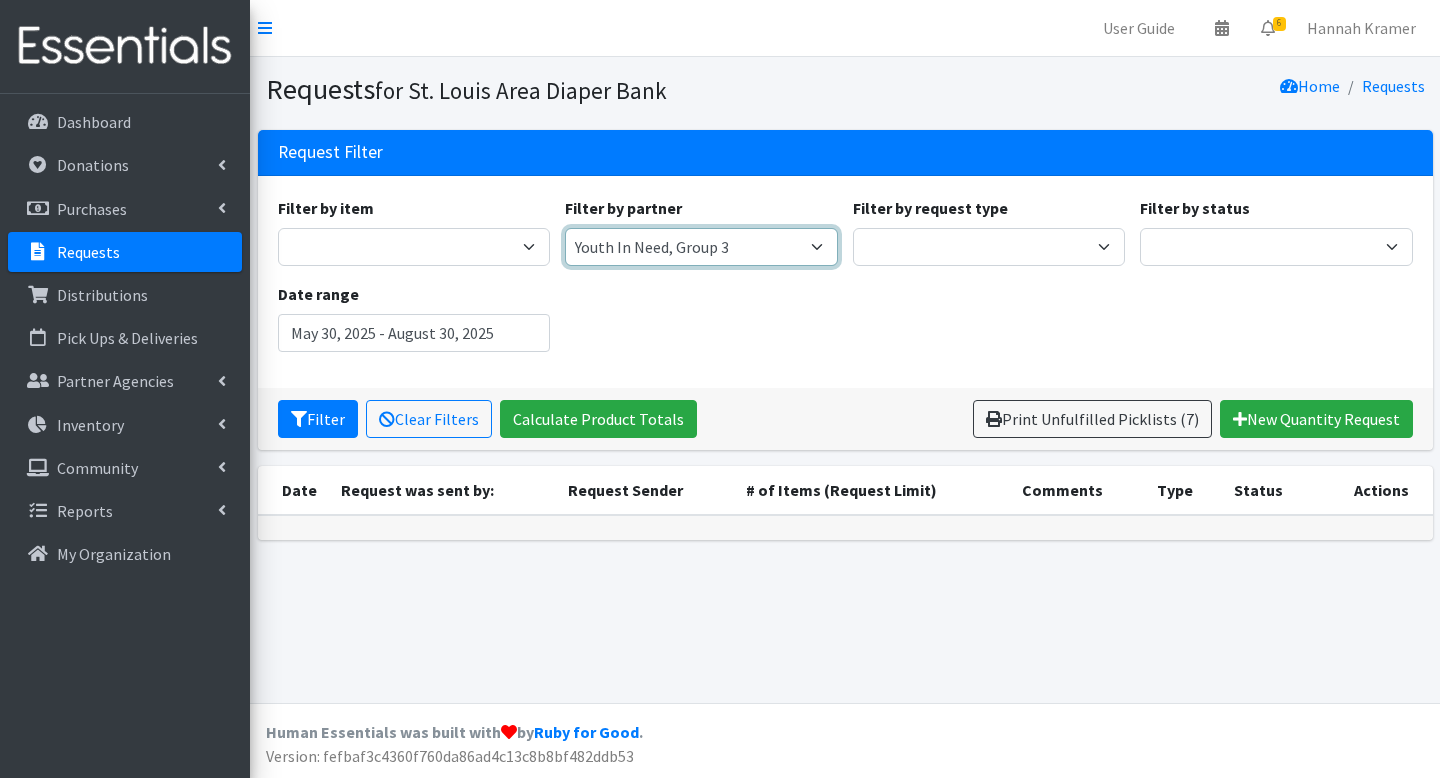 select on "2316" 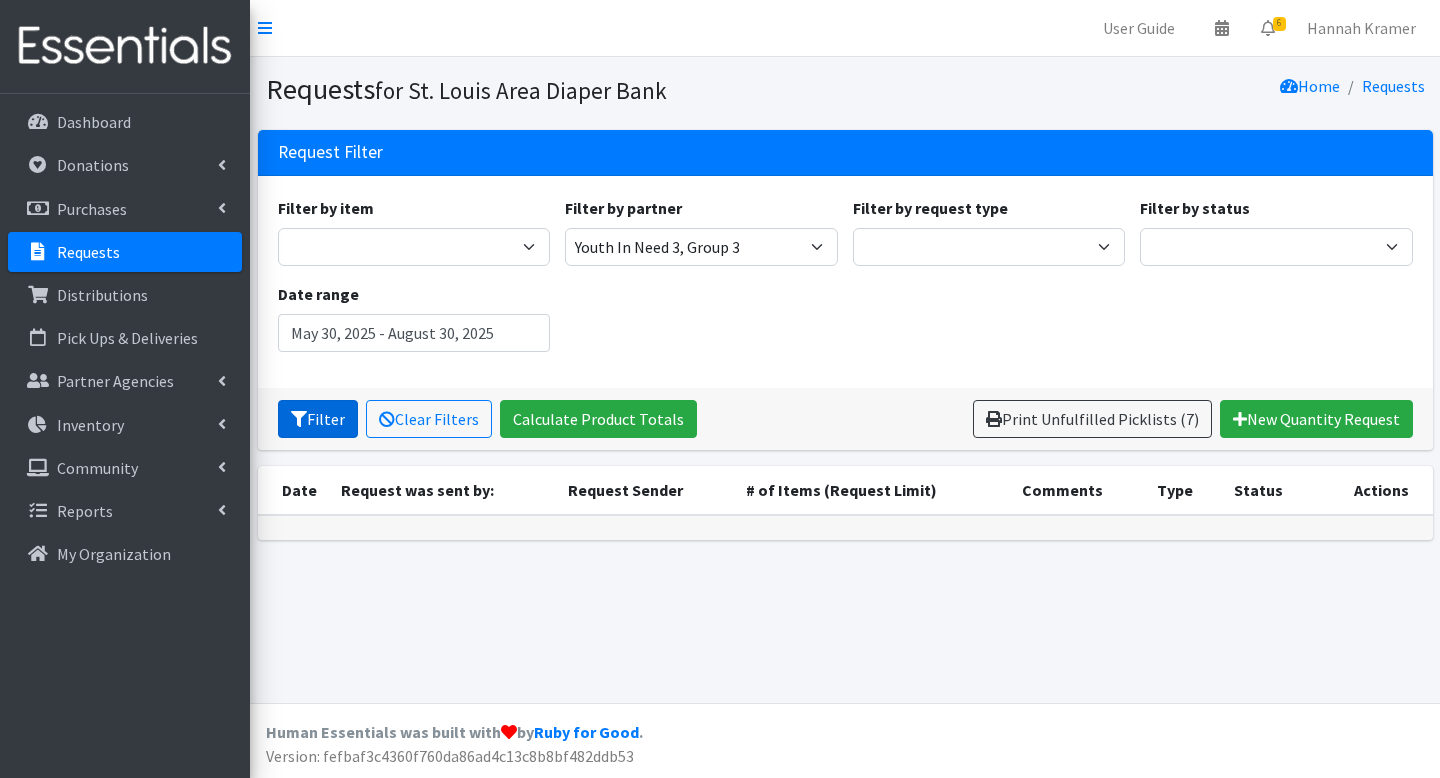 click on "Filter" at bounding box center (318, 419) 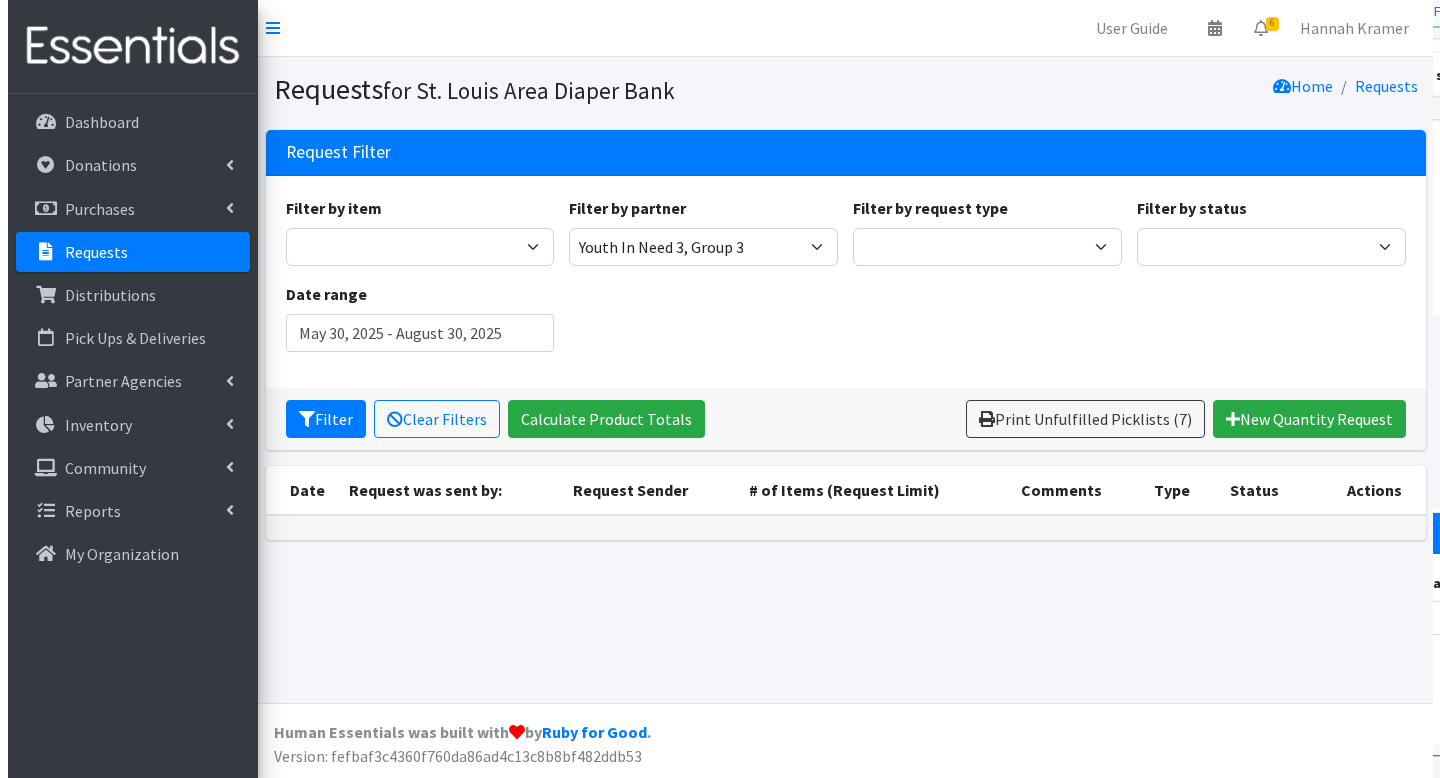 scroll, scrollTop: 0, scrollLeft: 0, axis: both 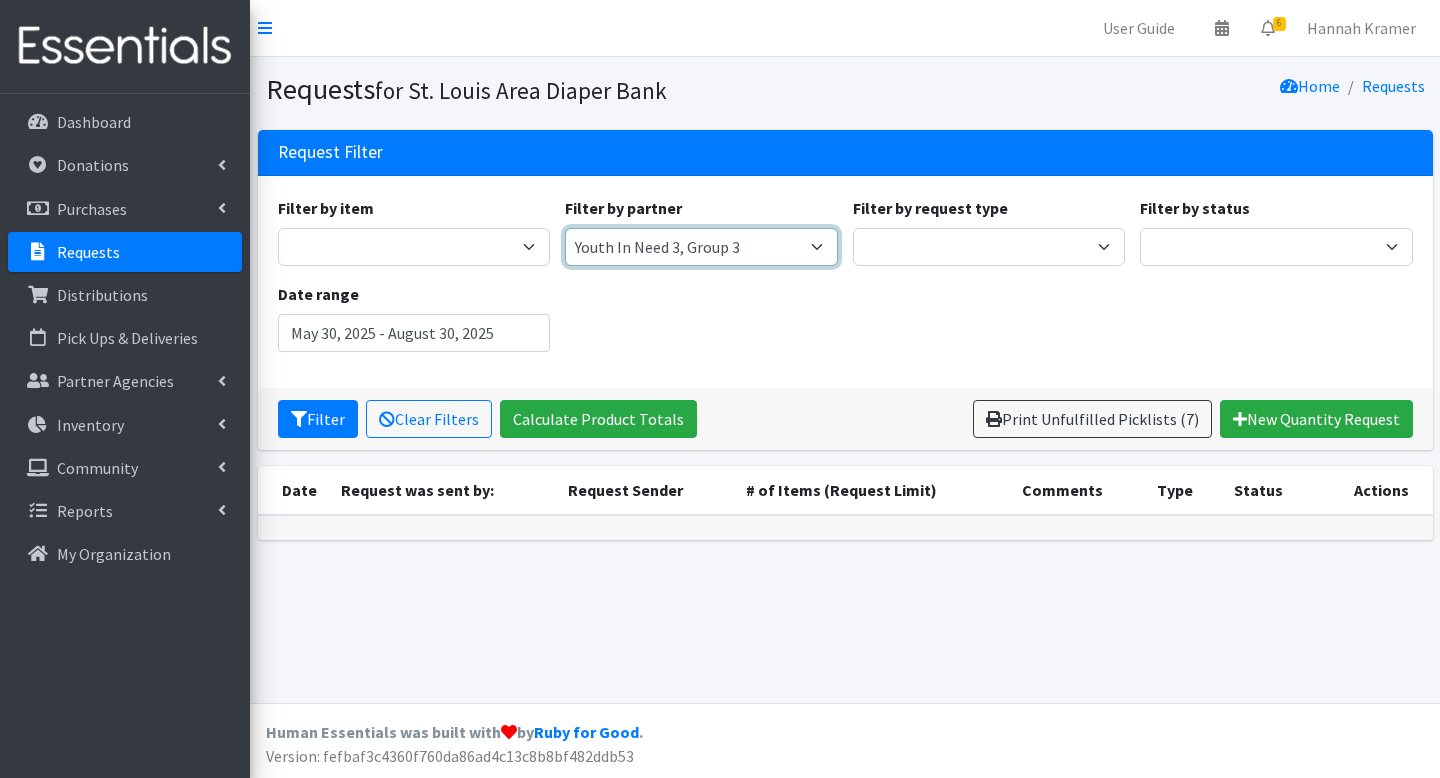 click on "AAA- Test Agency
Affinia Healthcare (Group 2)
Annie Malone (Group 1)
ARJ Community Outreach (Group 2)
Assistance League (Group 3)
Assistance League of St. Louis (Group 3)
Bayless School District (Group 2)
Belle Children's Services of St. Louis Arc  (Group 4)
Bethany Christian Services (Group 2)
Bethany Christian Services Illinois GROUP 3
Beyond Housing (Group 2)
BJH OBGYN Clinic (Group 1)
Blankets of Hope, Group 4
Blues foundation grant
Cornerstone Center for Early Learning (Group 1)
DOH Menstrual Hygiene Grant 2023-2024
East Side Health District (Group 3)
Emergency Response Distributions
Epworth Foster Care, Group 3
Epworth (Group 3)
Family Treehouse (MEMA Baby Supply) (Group 4)
Ferguson Florissant PAT (Group 1)
Ferguson Municipal Library (Group 3)
Festus, Crystal City, Dunklin, Jefferson County R7 PAT (Group 2)
Four Rivers Community Health Center
Fox C6 PAT (Group 2)
Gateway 180 (Group 4)
Gateway Science Academy, Group 1
Generate Health (Quarterly)" at bounding box center (701, 247) 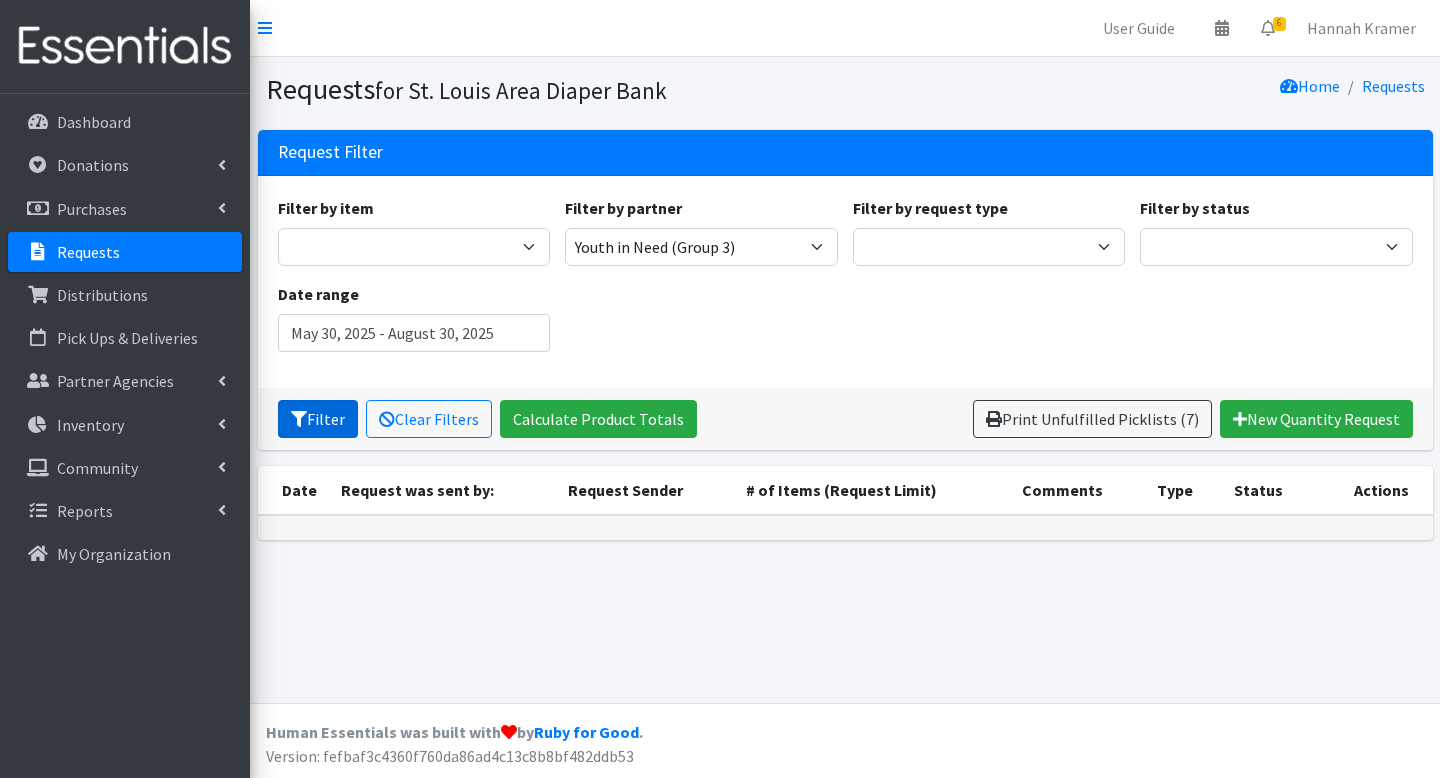 click on "Filter" at bounding box center [318, 419] 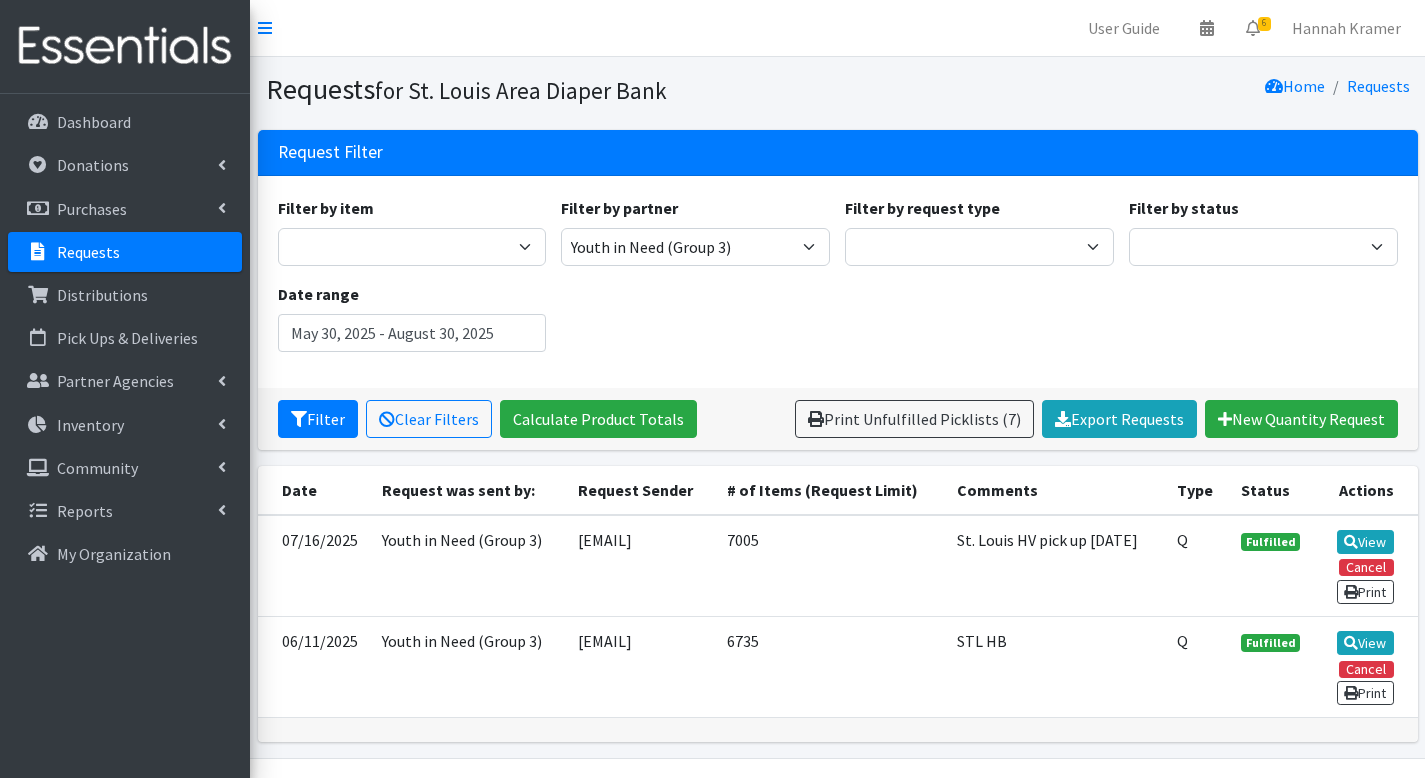 scroll, scrollTop: 0, scrollLeft: 0, axis: both 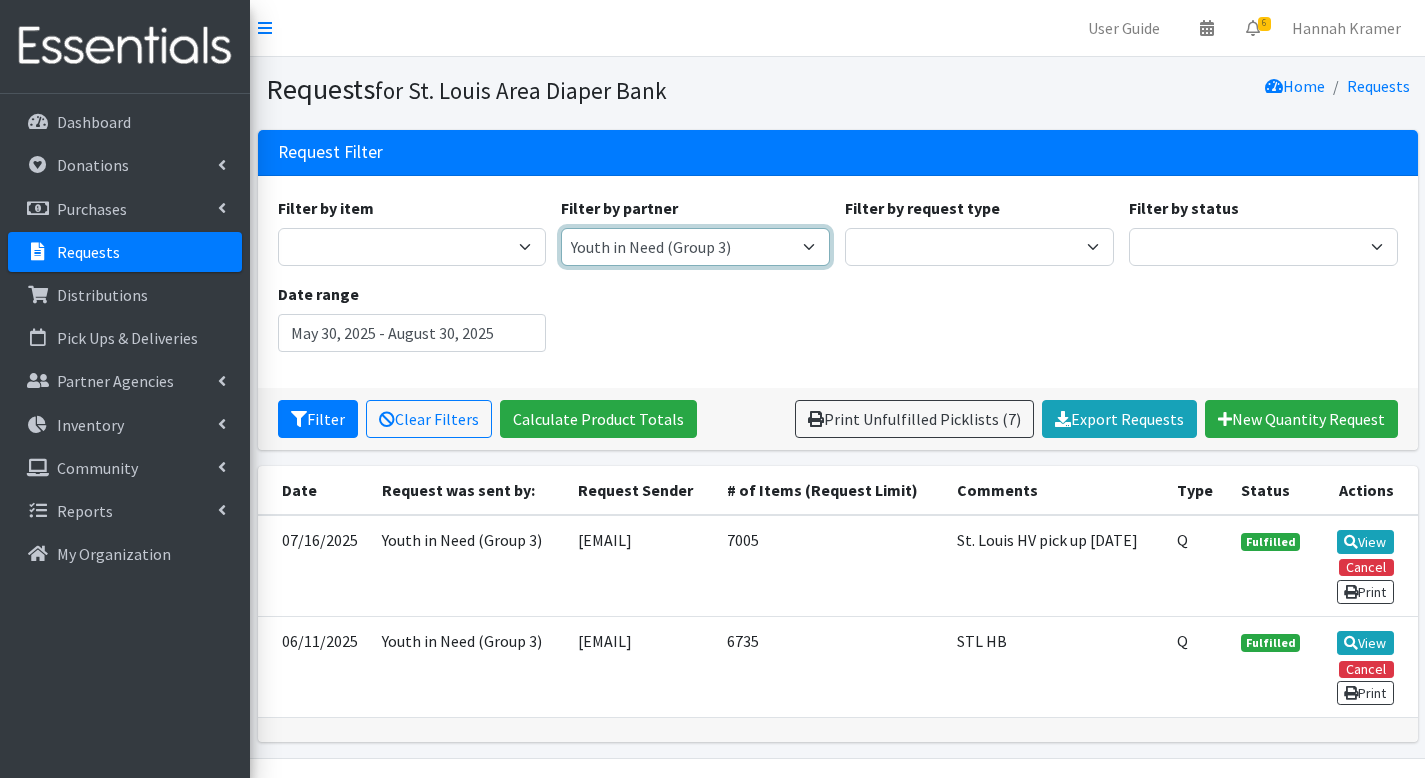 click on "AAA- Test Agency
Affinia Healthcare (Group 2)
Annie Malone (Group 1)
ARJ Community Outreach (Group 2)
Assistance League (Group 3)
Assistance League of St. Louis (Group 3)
Bayless School District (Group 2)
Belle Children's Services of St. Louis Arc  (Group 4)
Bethany Christian Services (Group 2)
Bethany Christian Services Illinois GROUP 3
Beyond Housing (Group 2)
BJH OBGYN Clinic (Group 1)
Blankets of Hope, Group 4
Blues foundation grant
Cornerstone Center for Early Learning (Group 1)
DOH Menstrual Hygiene Grant 2023-2024
East Side Health District (Group 3)
Emergency Response Distributions
Epworth Foster Care, Group 3
Epworth (Group 3)
Family Treehouse (MEMA Baby Supply) (Group 4)
Ferguson Florissant PAT (Group 1)
Ferguson Municipal Library (Group 3)
Festus, Crystal City, Dunklin, Jefferson County R7 PAT (Group 2)
Four Rivers Community Health Center
Fox C6 PAT (Group 2)
Gateway 180 (Group 4)
Gateway Science Academy, Group 1
Generate Health (Quarterly)" at bounding box center [695, 247] 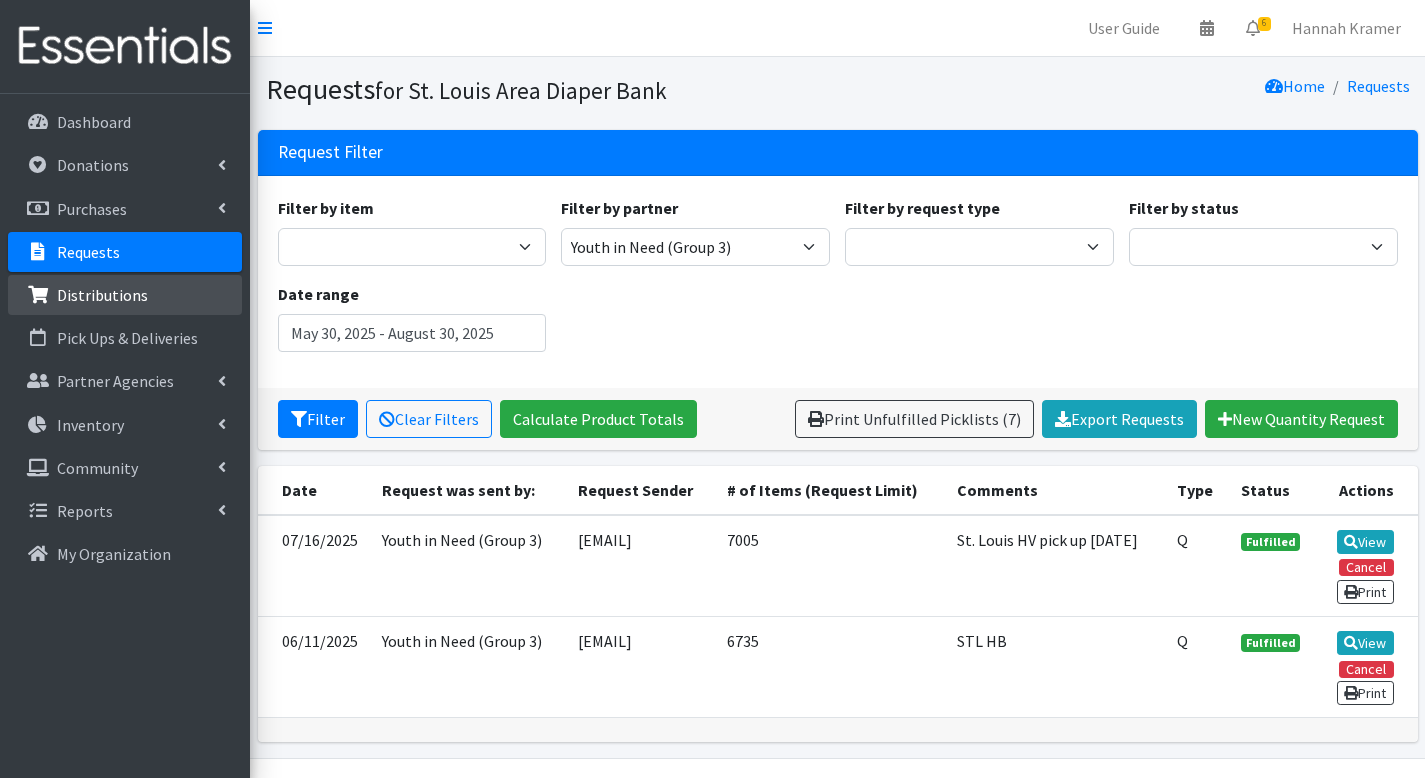 click on "Distributions" at bounding box center [102, 295] 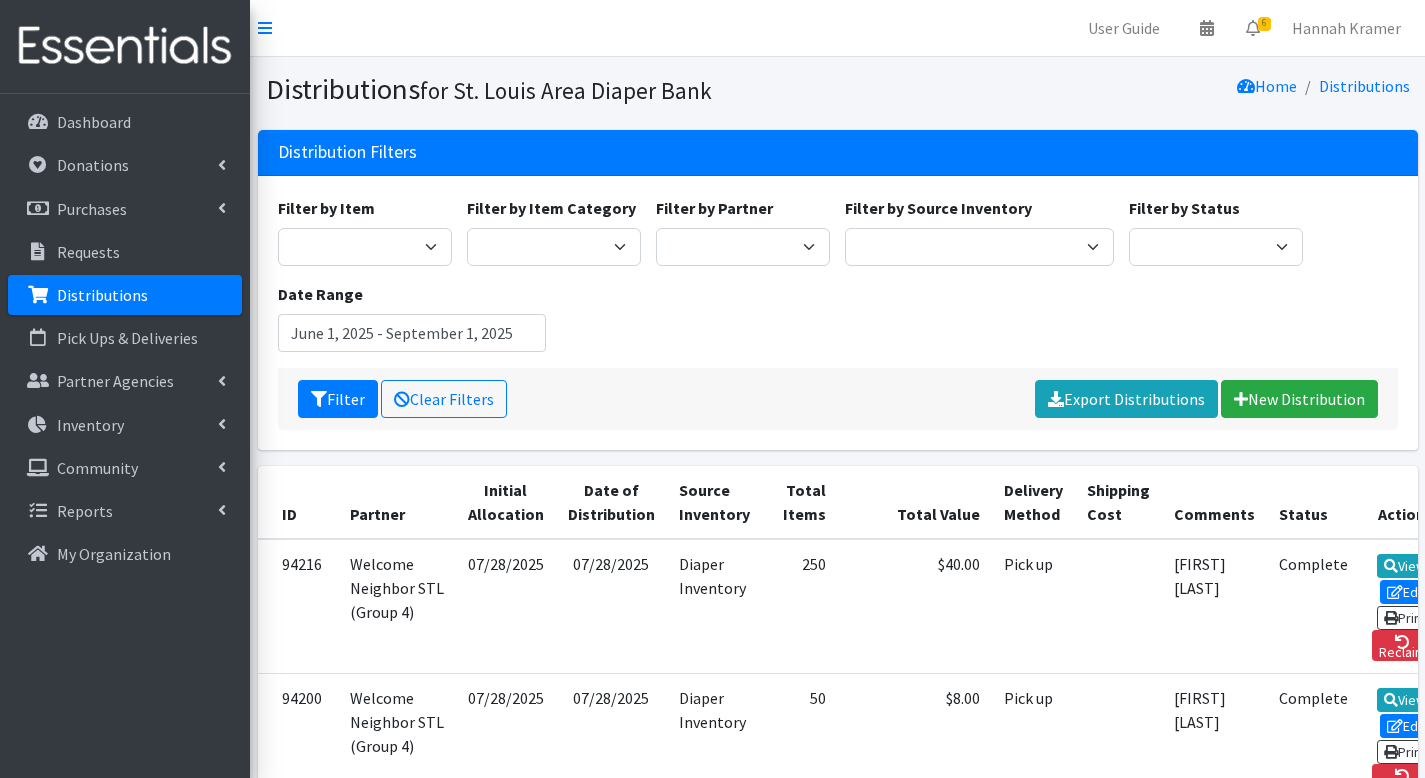 scroll, scrollTop: 0, scrollLeft: 0, axis: both 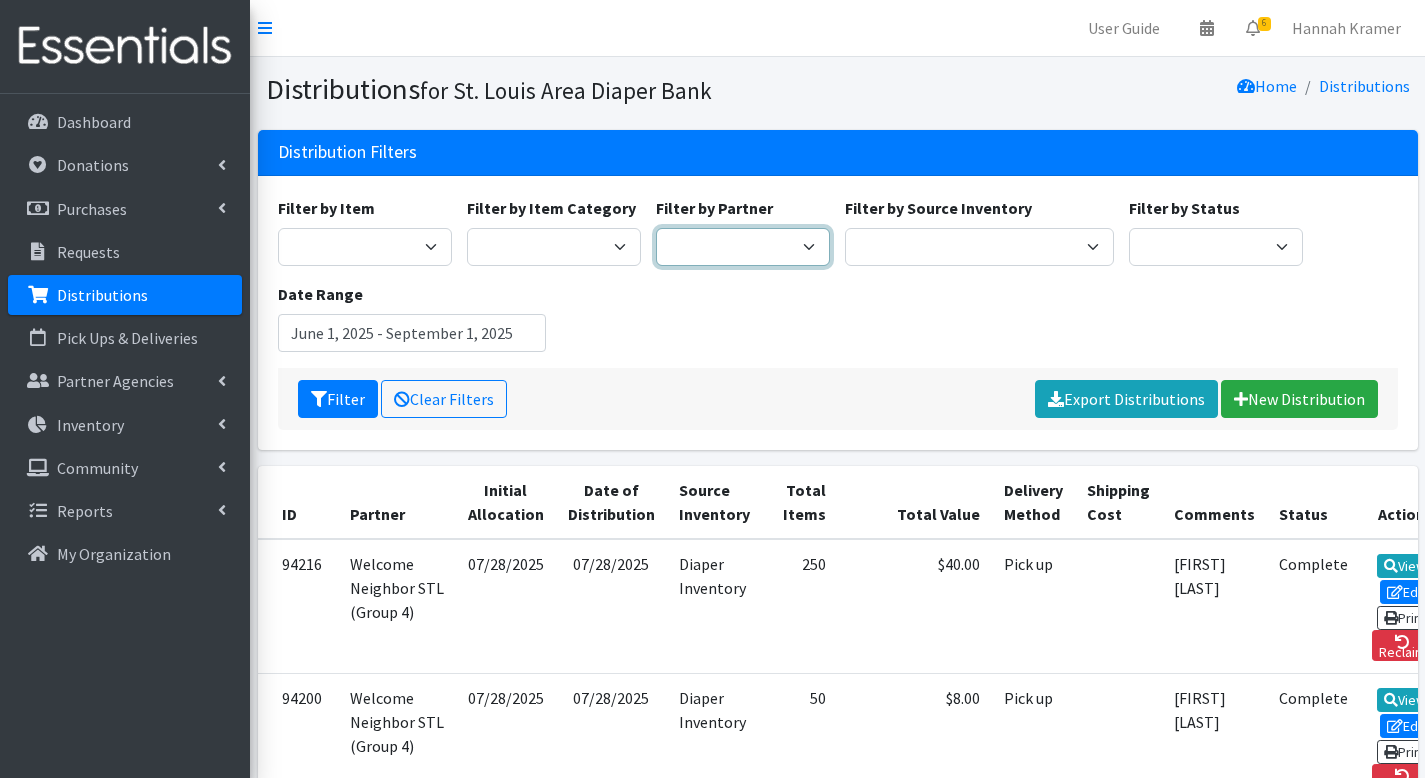 click on "Affinia Healthcare (Group 2)
Annie Malone (Group 1)
Assistance League of St. Louis (Group 3)
Bayless School District (Group 2)
Belle Children's Services of St. Louis Arc  (Group 4)
Bethany Christian Services (Group 2)
Beyond Housing (Group 2)
BJH OBGYN Clinic (Group 1)
Blues foundation grant
Cornerstone Center for Early Learning (Group 1)
DOH Menstrual Hygiene Grant 2023-2024
East Side Health District (Group 3)
Emergency Response Distributions
Epworth (Group 3)
Family Treehouse (MEMA Baby Supply) (Group 4)
Ferguson Florissant PAT (Group 1)
Ferguson Municipal Library (Group 3)
Festus, Crystal City, Dunklin, Jefferson County R7 PAT (Group 2)
Fox C6 PAT (Group 2)
Gateway 180 (Group 4)
Generate Health (Quarterly)
GiFT, (Group 3)
Good Shepherd Family & Children's Services (Group 2)
Gracelife Chapel (Group 2)
Hancock Place School District PAT (Group 2)
Hannah Kramer (test account)
Hazelwood Bright Futures (Group 2)
HSSU Clay Center (Group 2)" at bounding box center (743, 247) 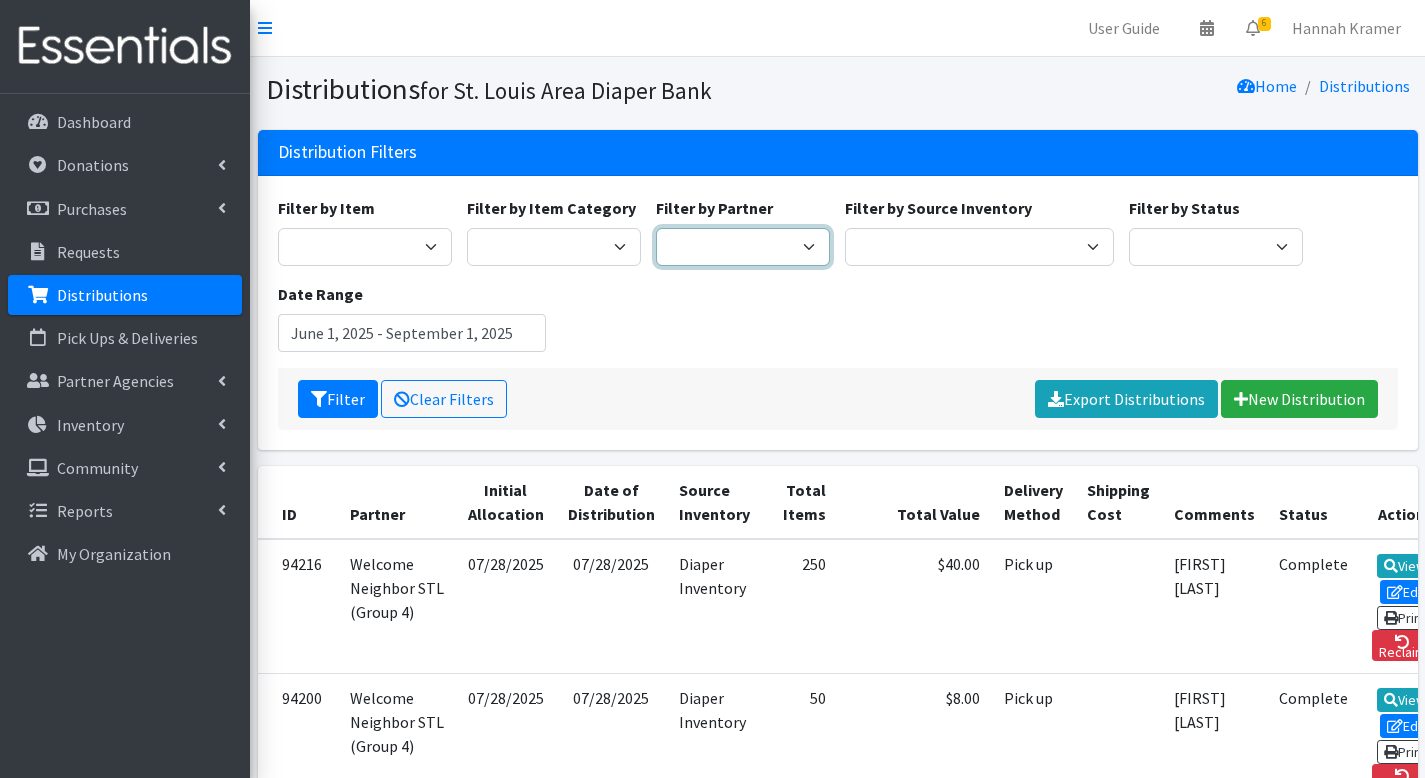 select on "2211" 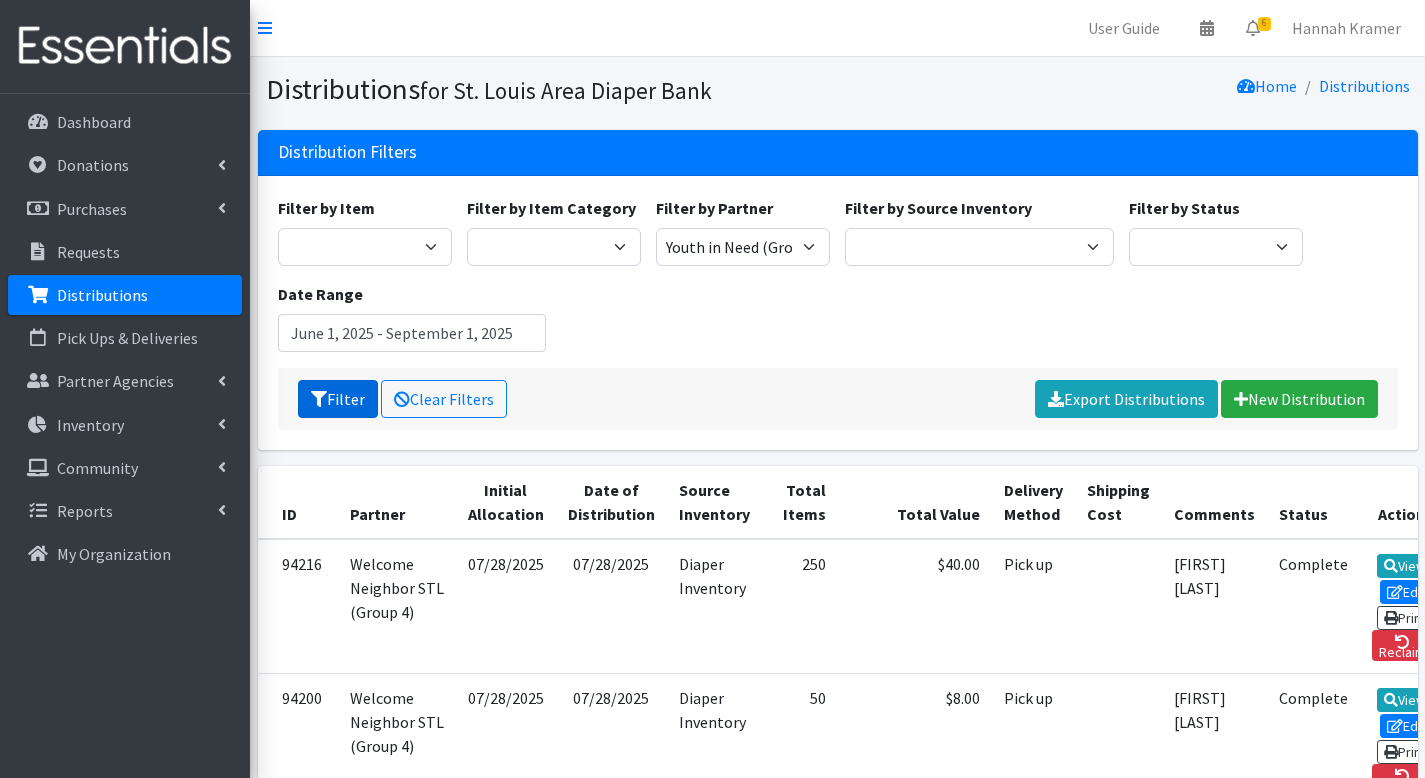 click on "Filter" at bounding box center [338, 399] 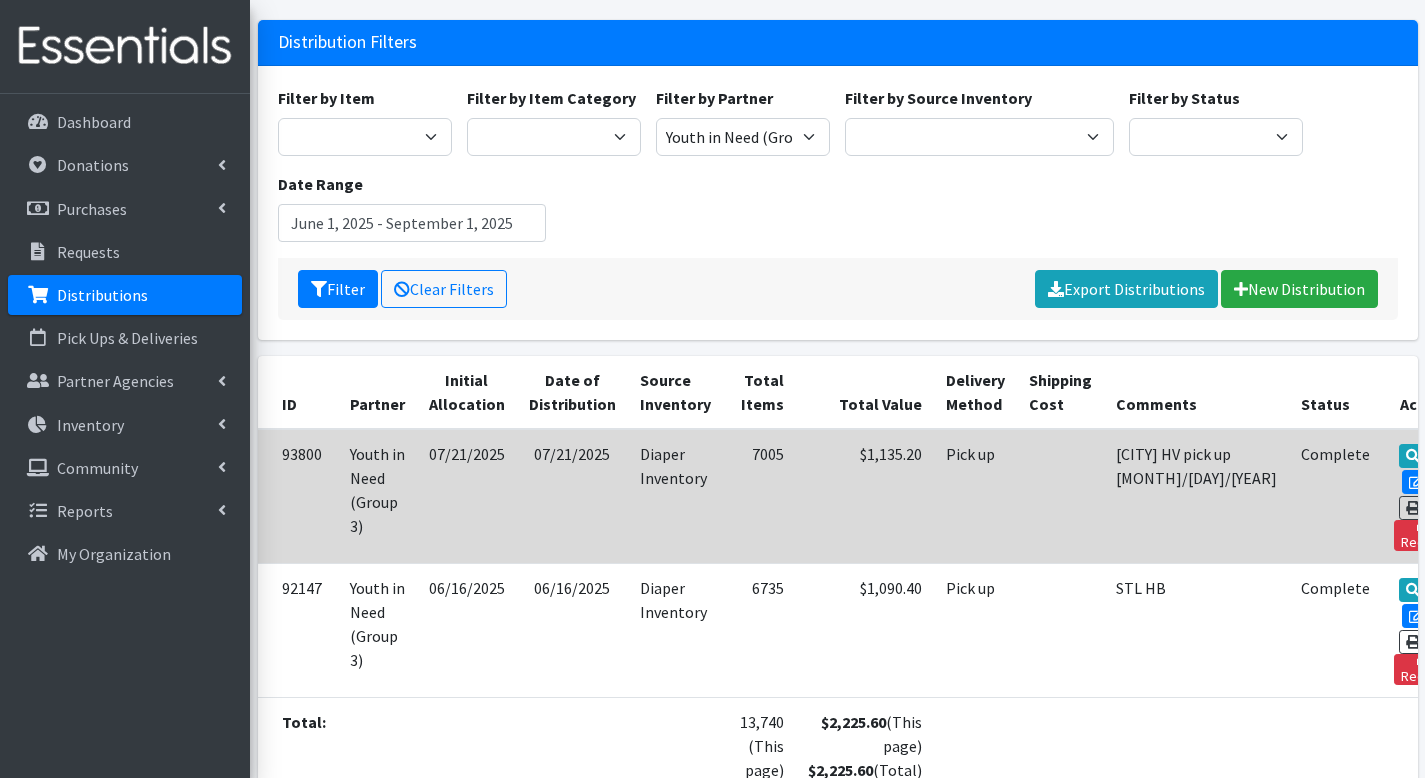 scroll, scrollTop: 202, scrollLeft: 0, axis: vertical 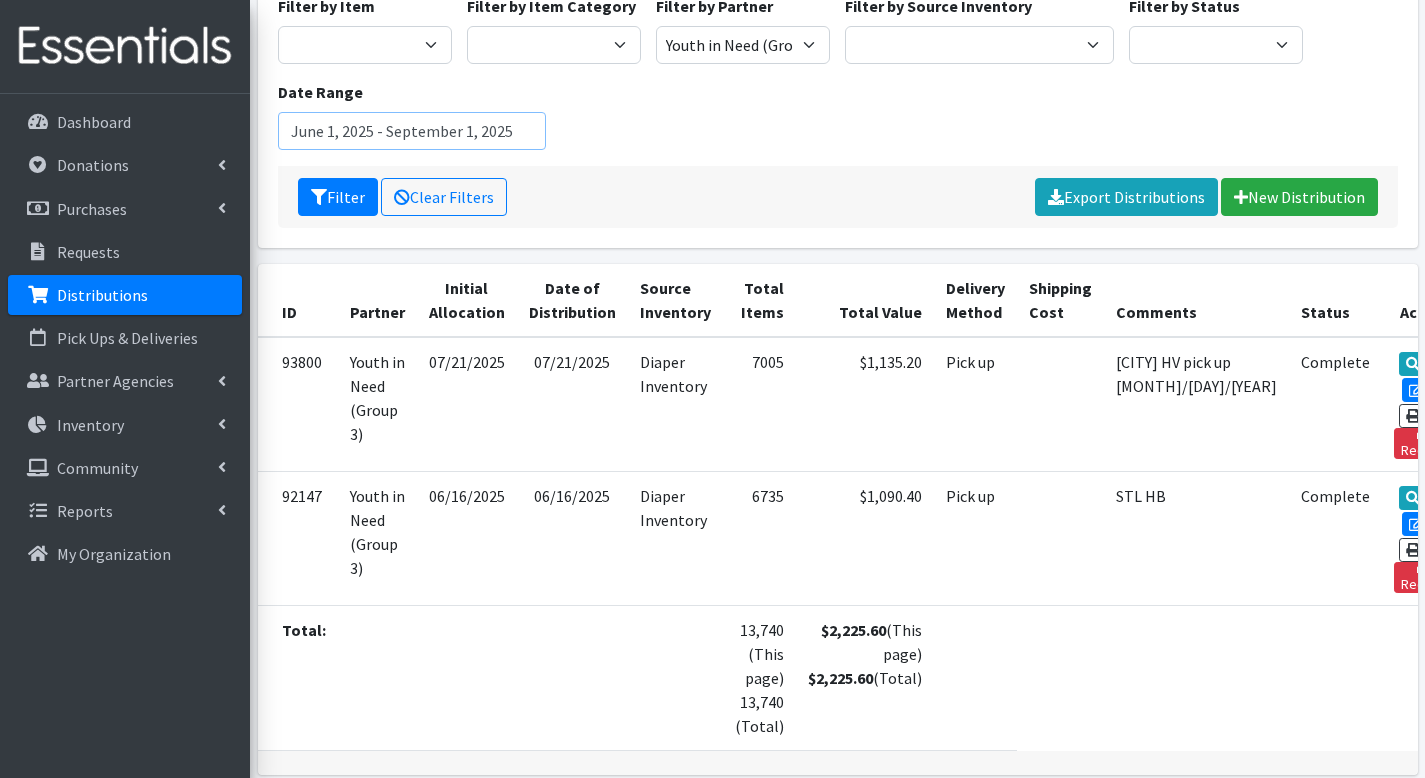 click on "June 1, 2025 - September 1, 2025" at bounding box center (412, 131) 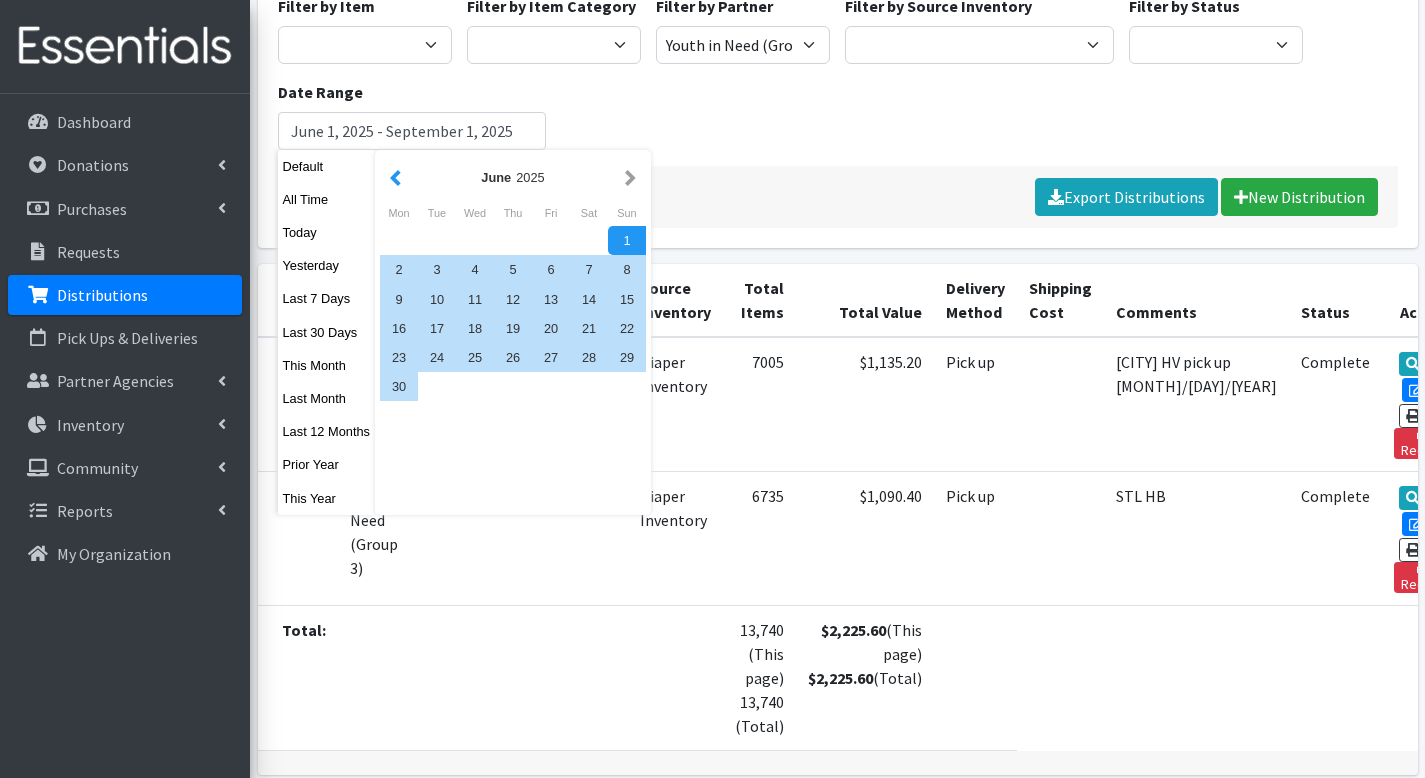 click at bounding box center [395, 177] 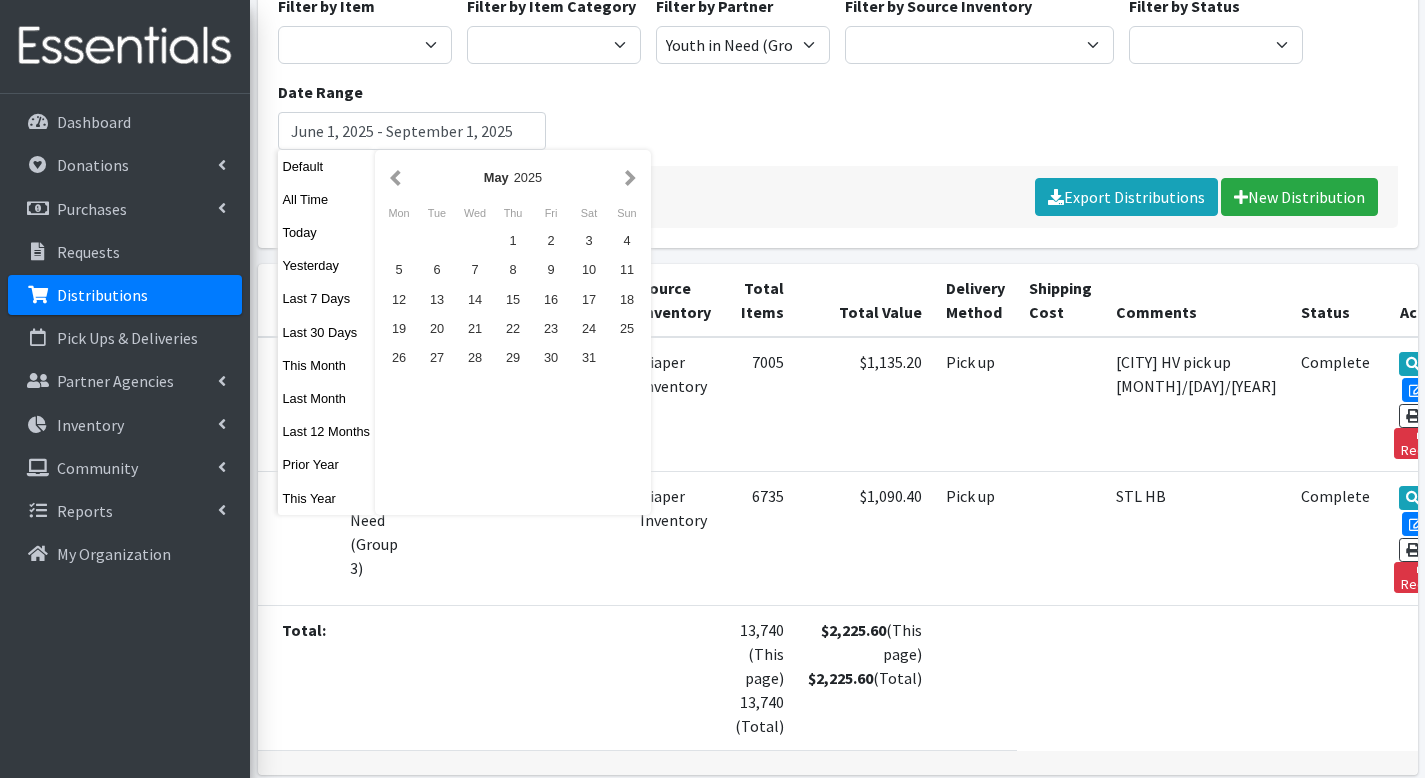 click at bounding box center [395, 177] 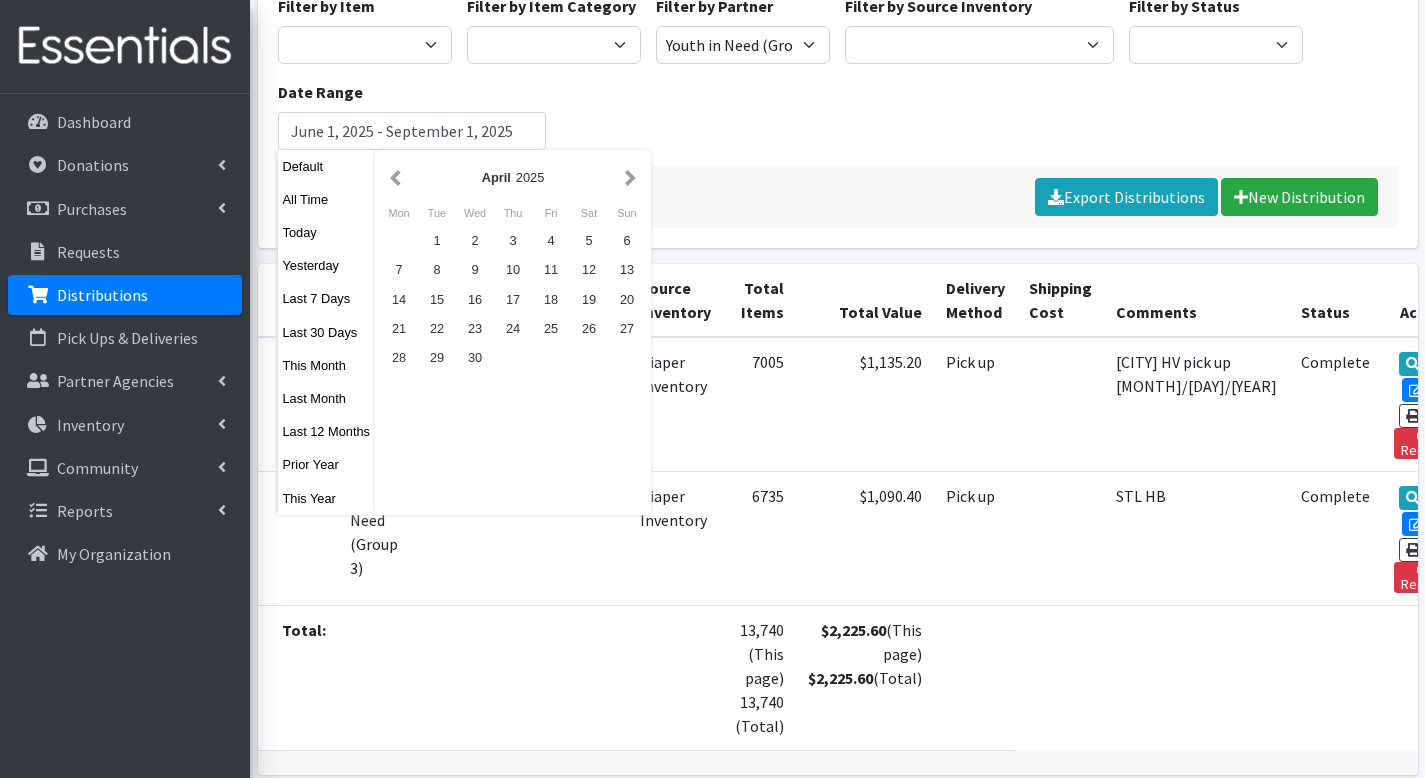 click at bounding box center (395, 177) 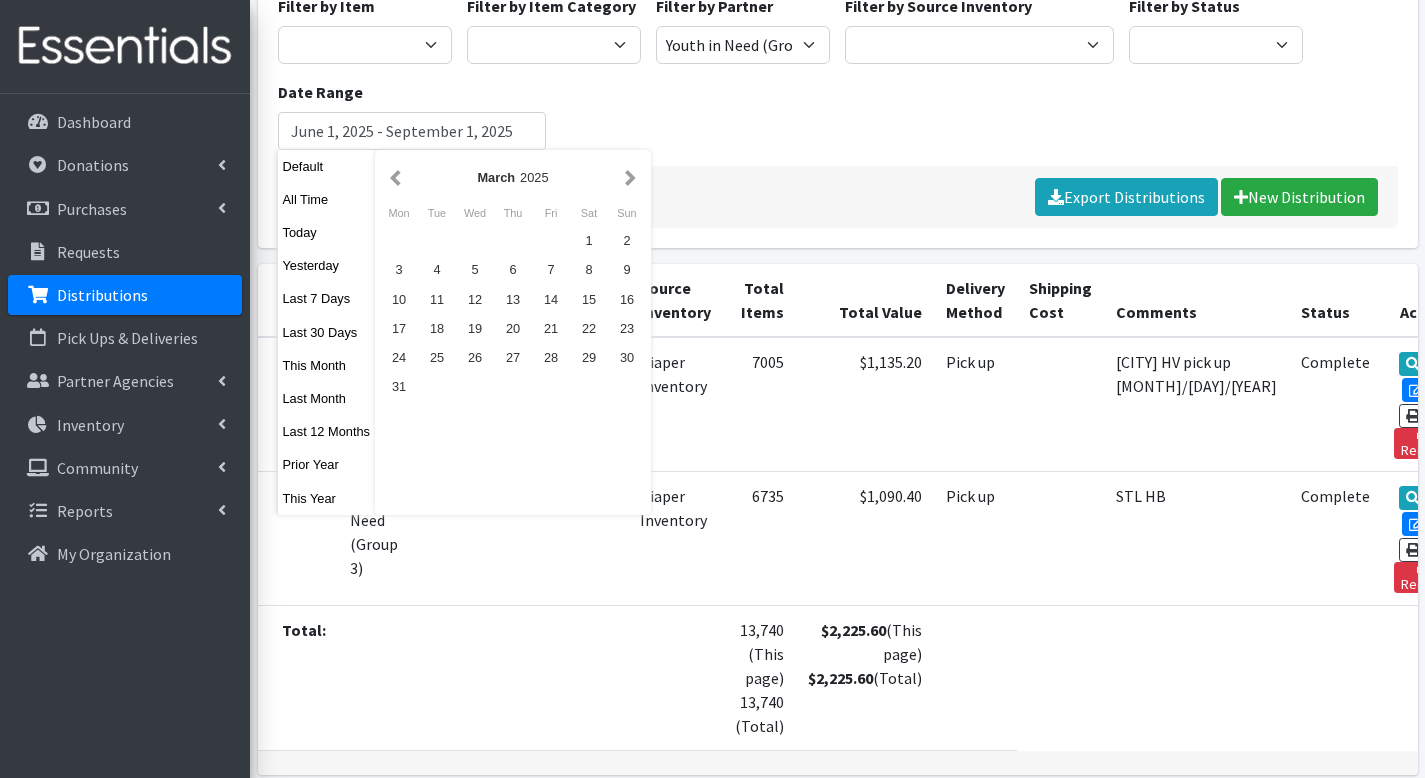 click at bounding box center [395, 177] 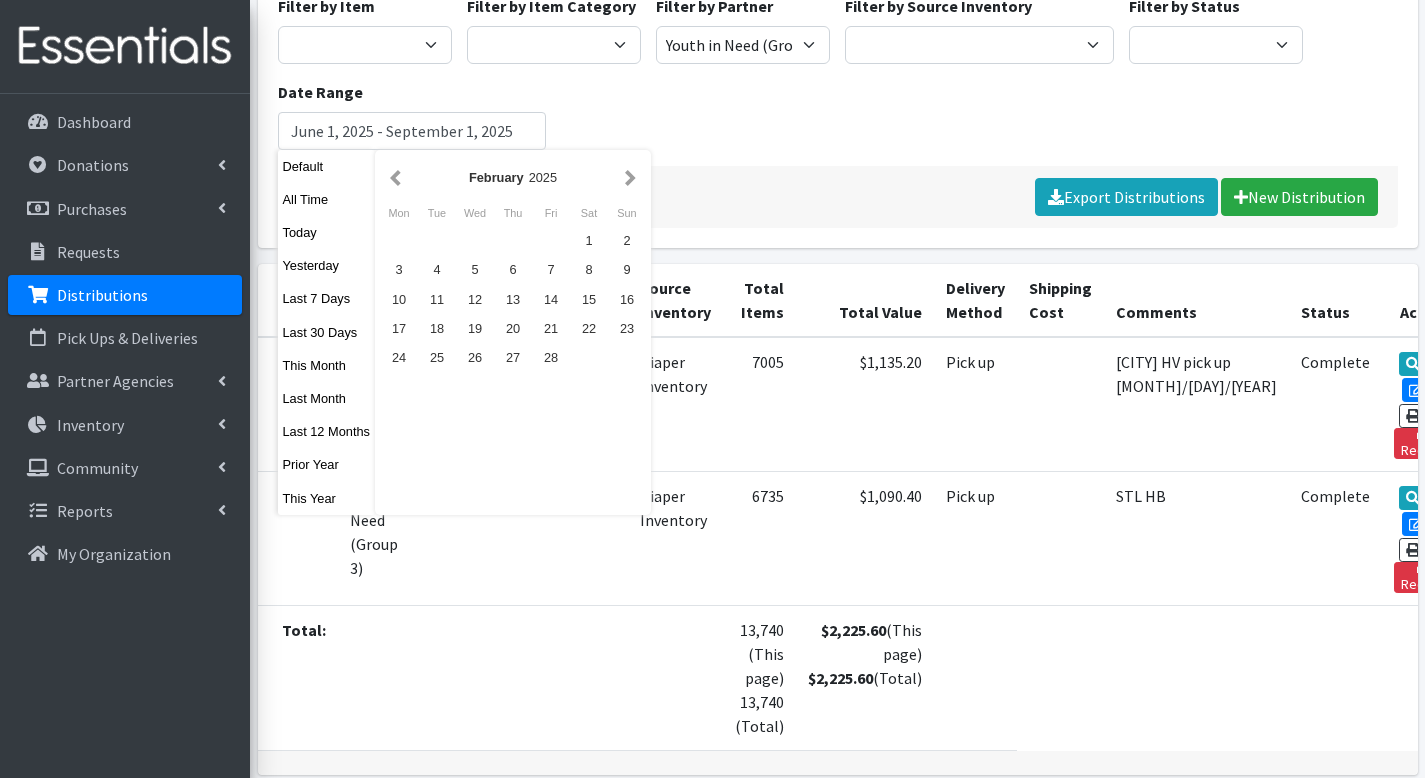 click at bounding box center (395, 177) 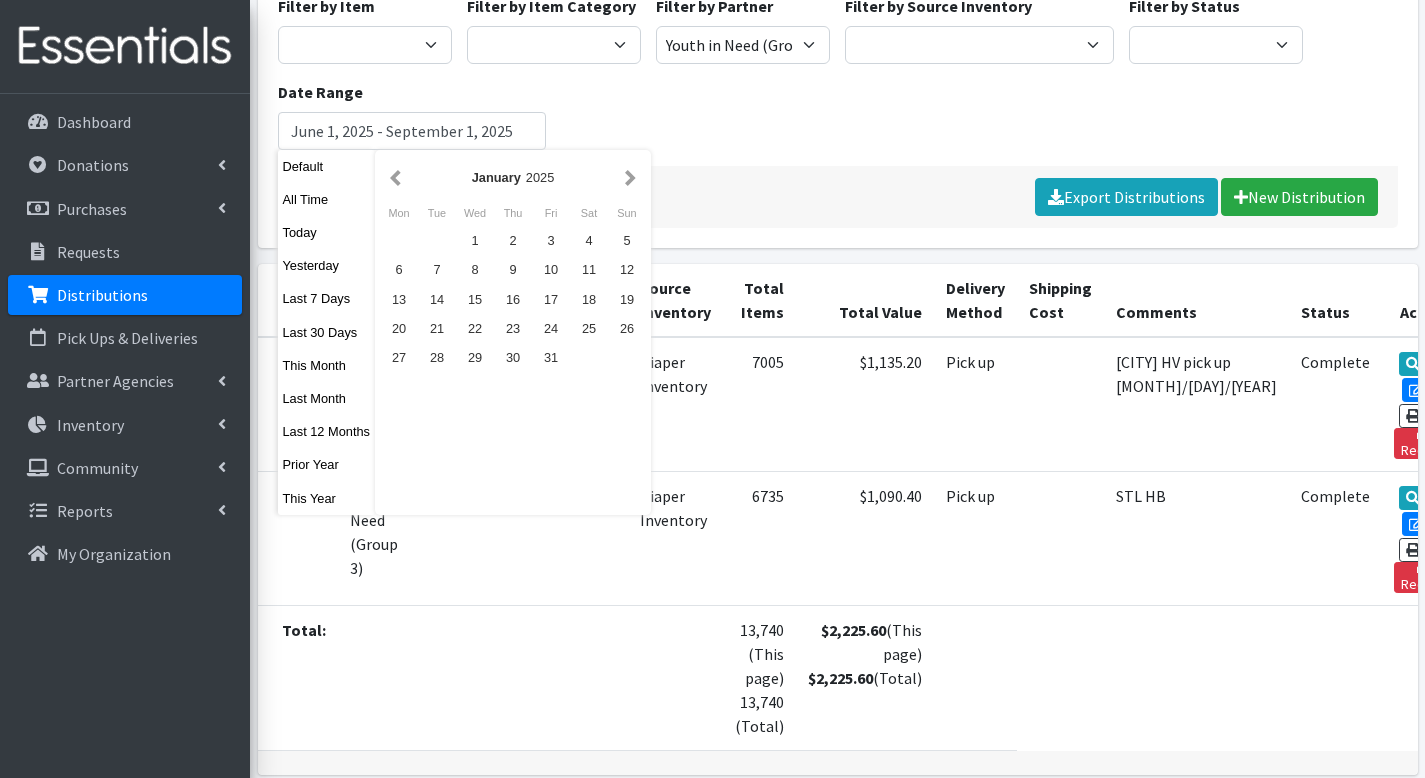click at bounding box center (395, 177) 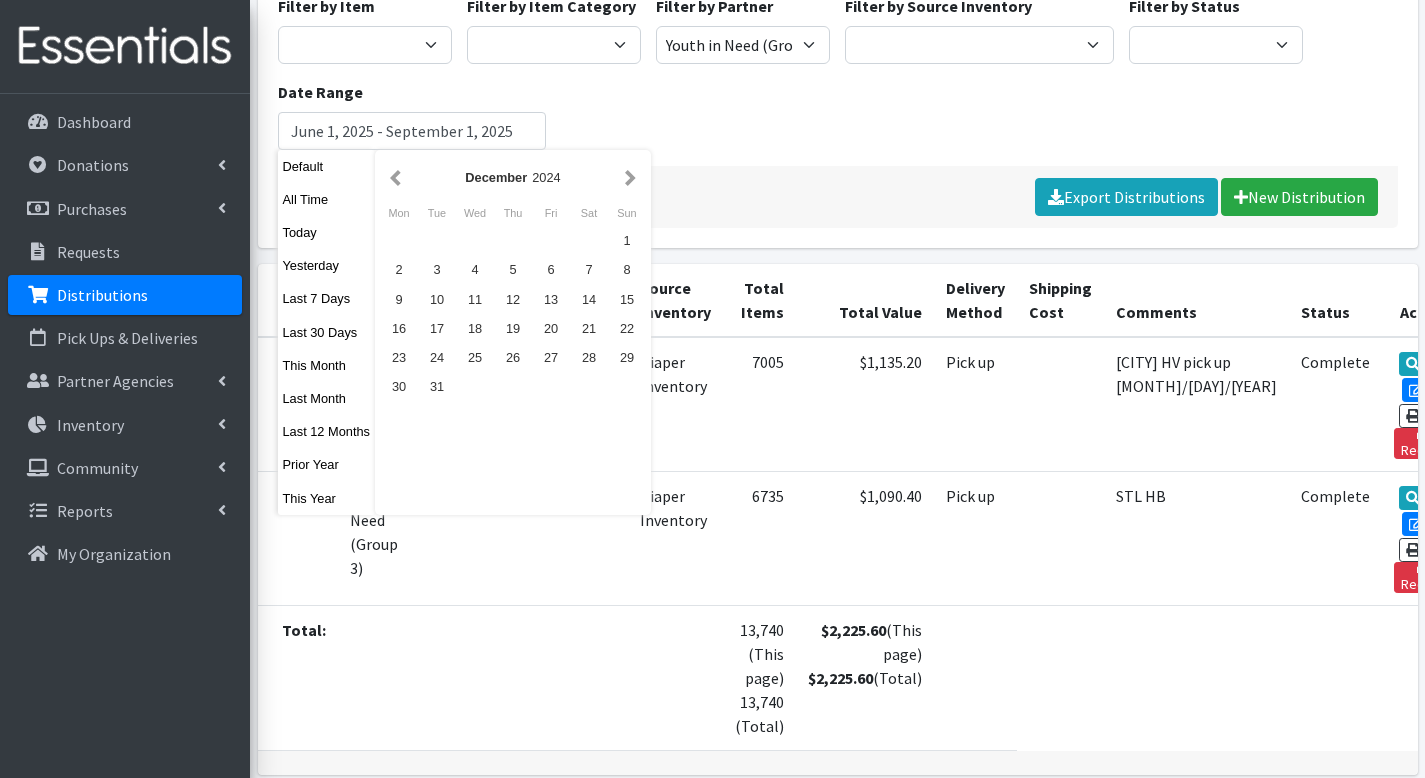 click on "December 2024" at bounding box center [513, 177] 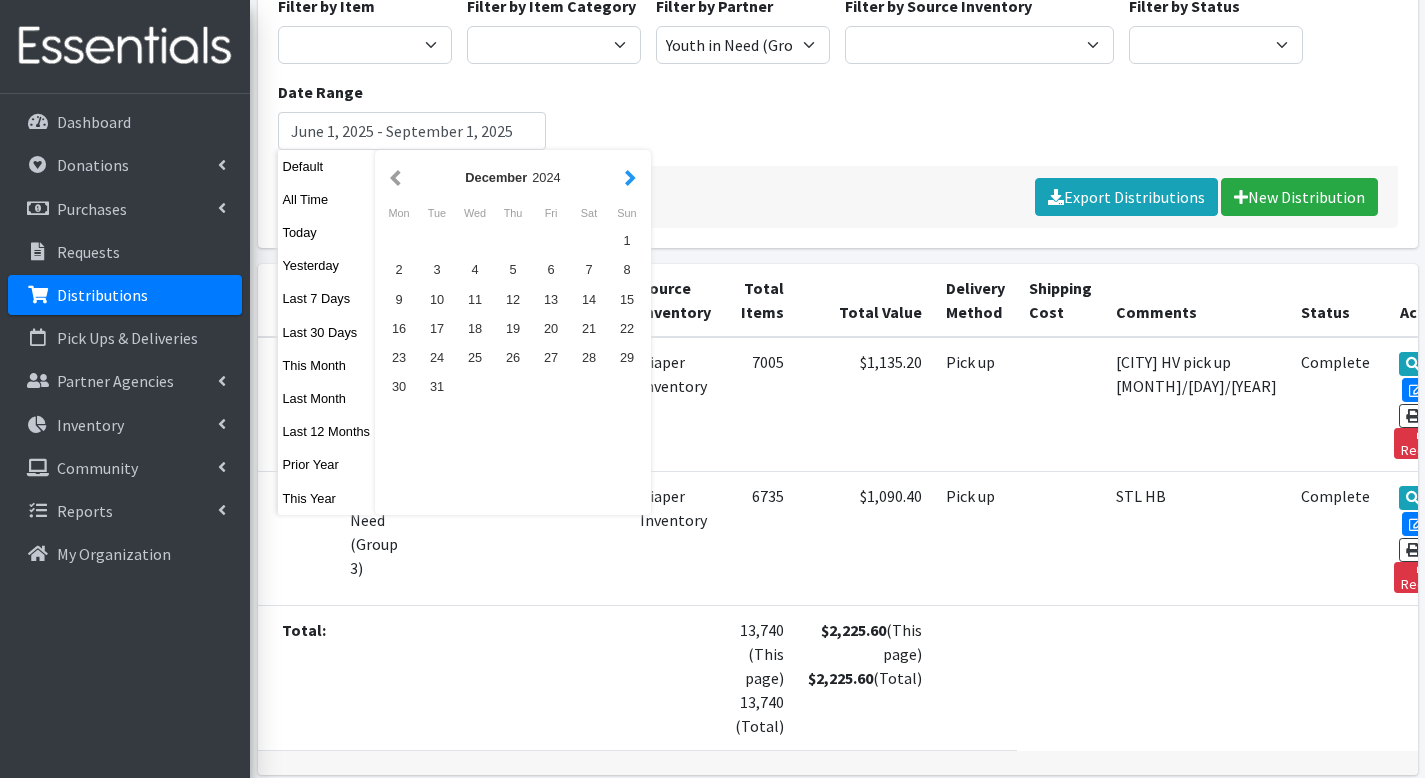 click at bounding box center [630, 177] 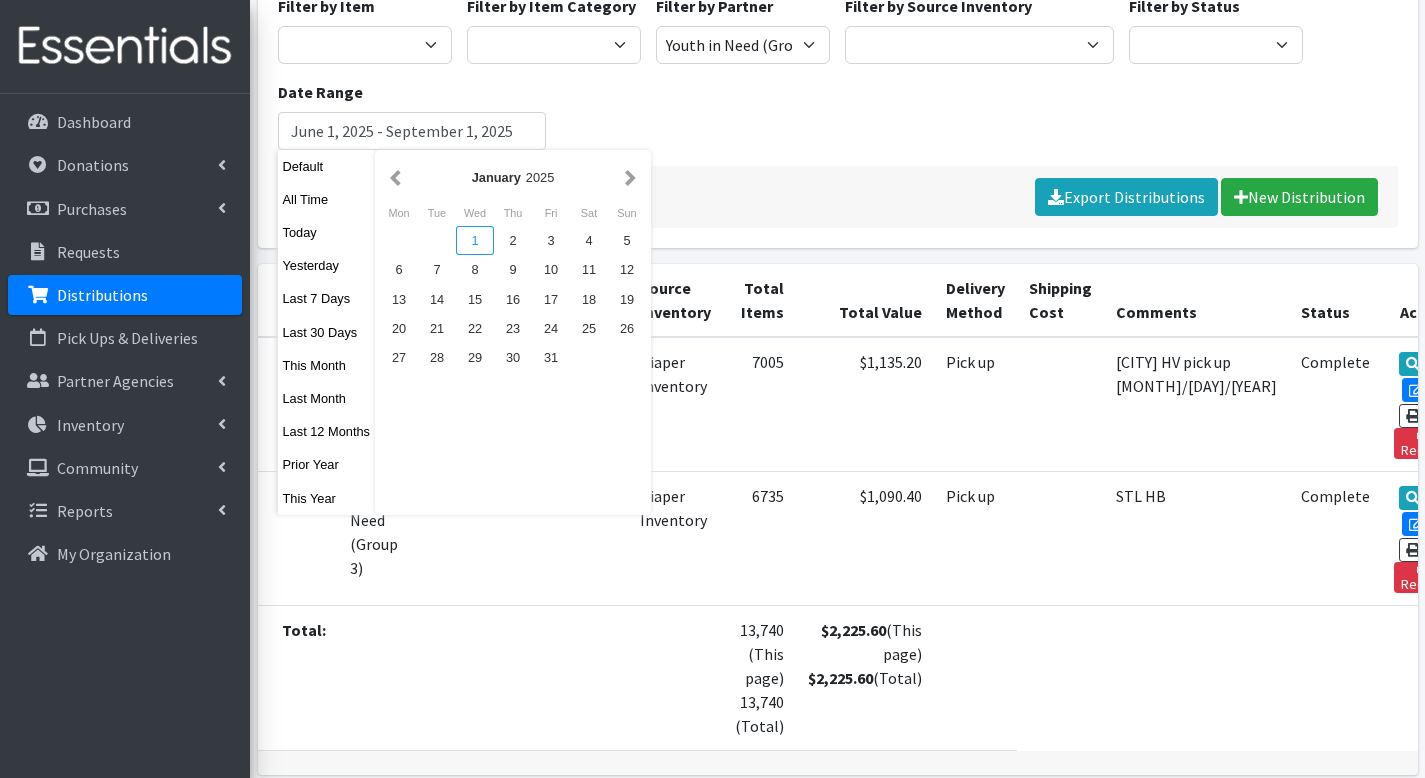 click on "1" at bounding box center (475, 240) 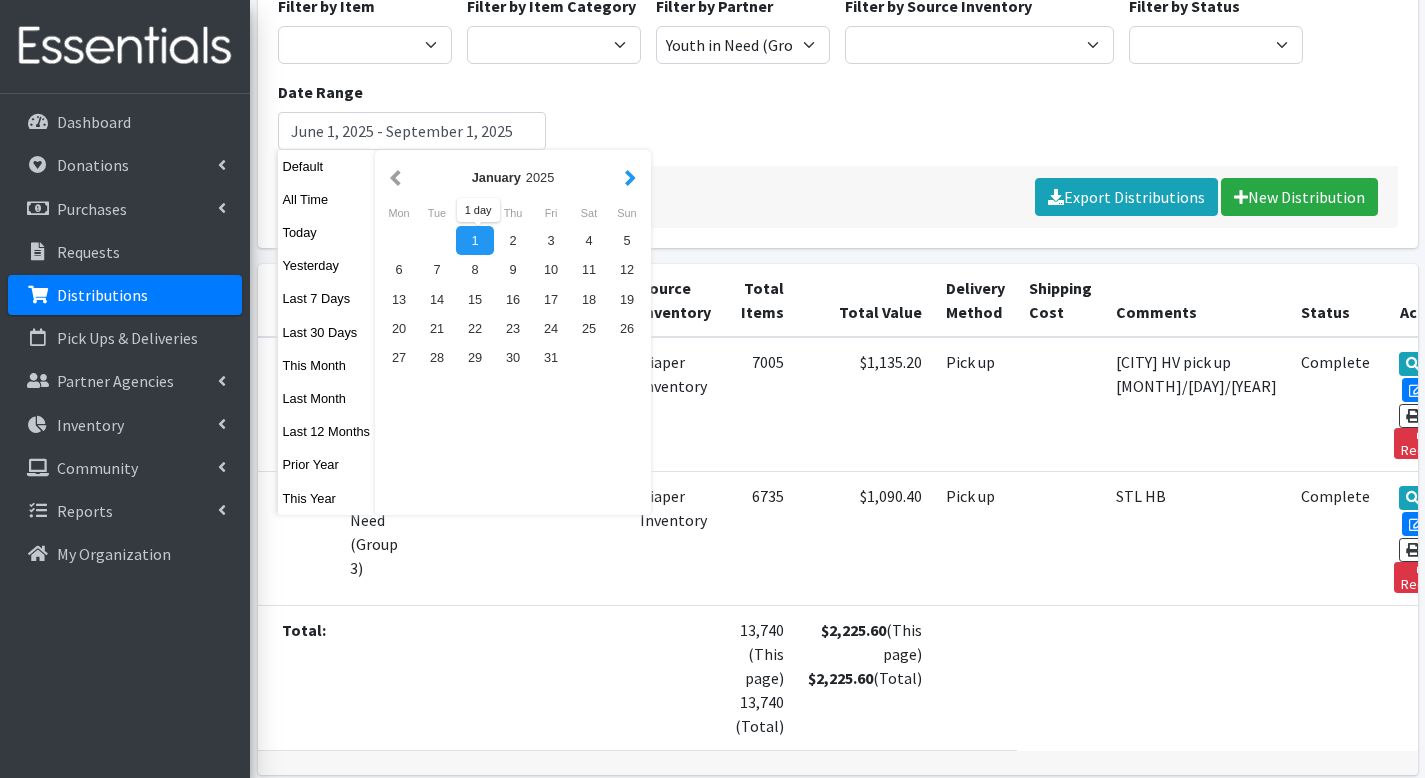 click at bounding box center (630, 177) 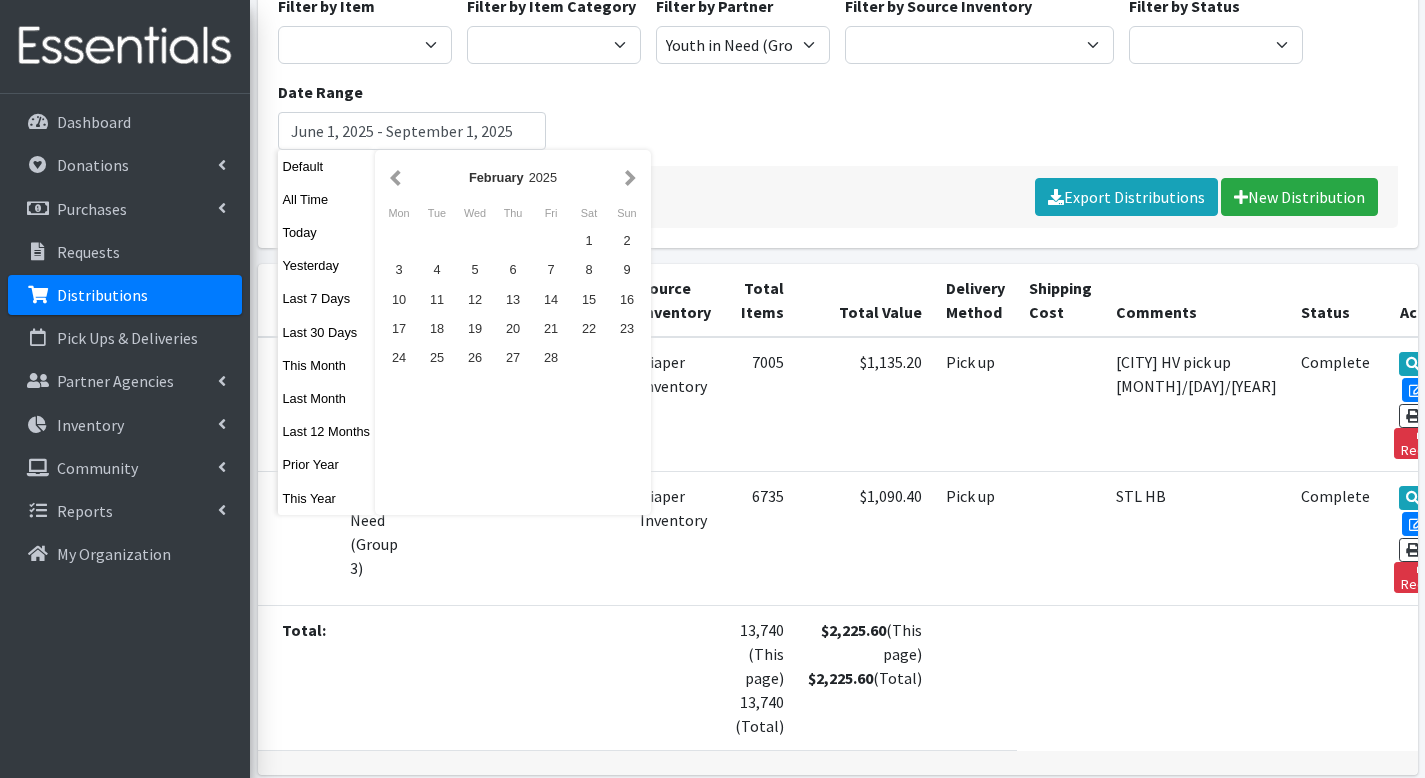 click at bounding box center [630, 177] 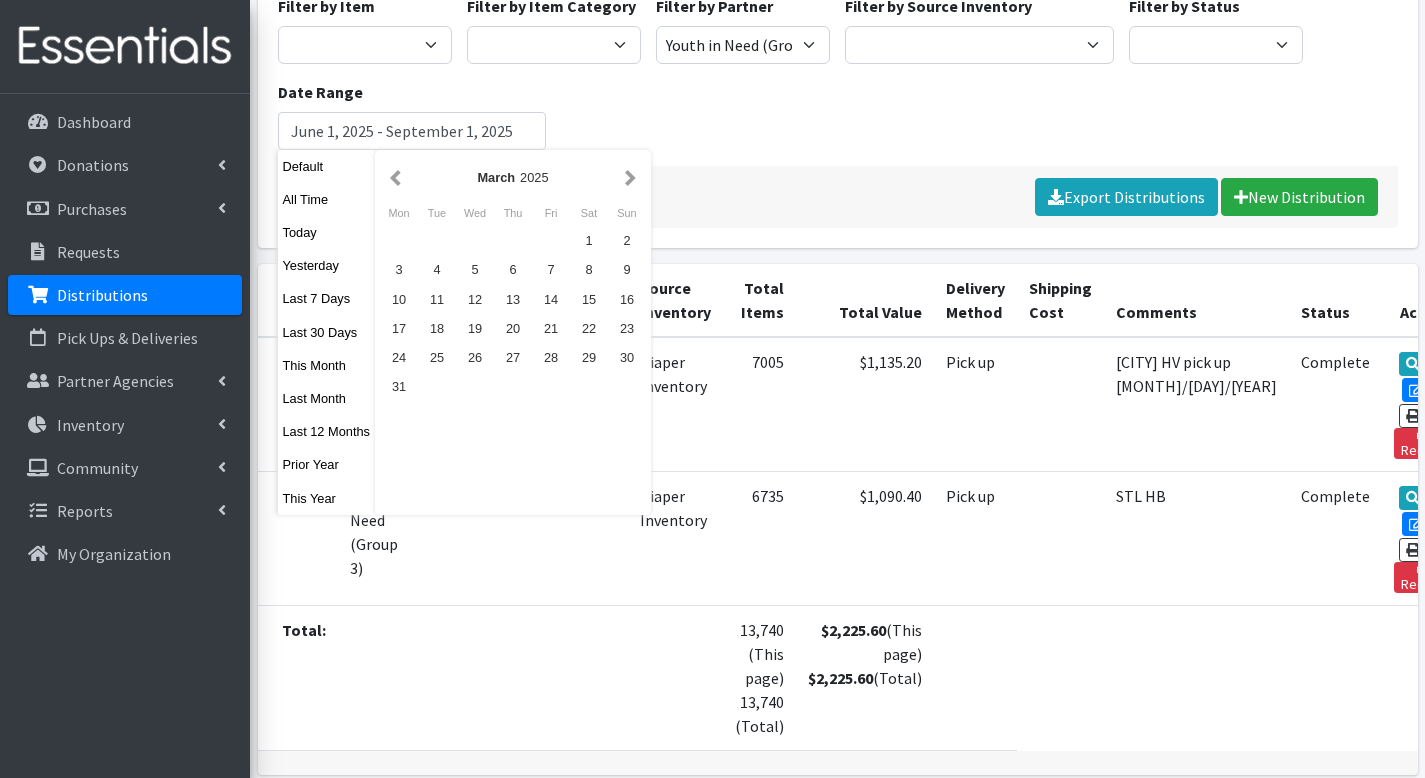 click at bounding box center (630, 177) 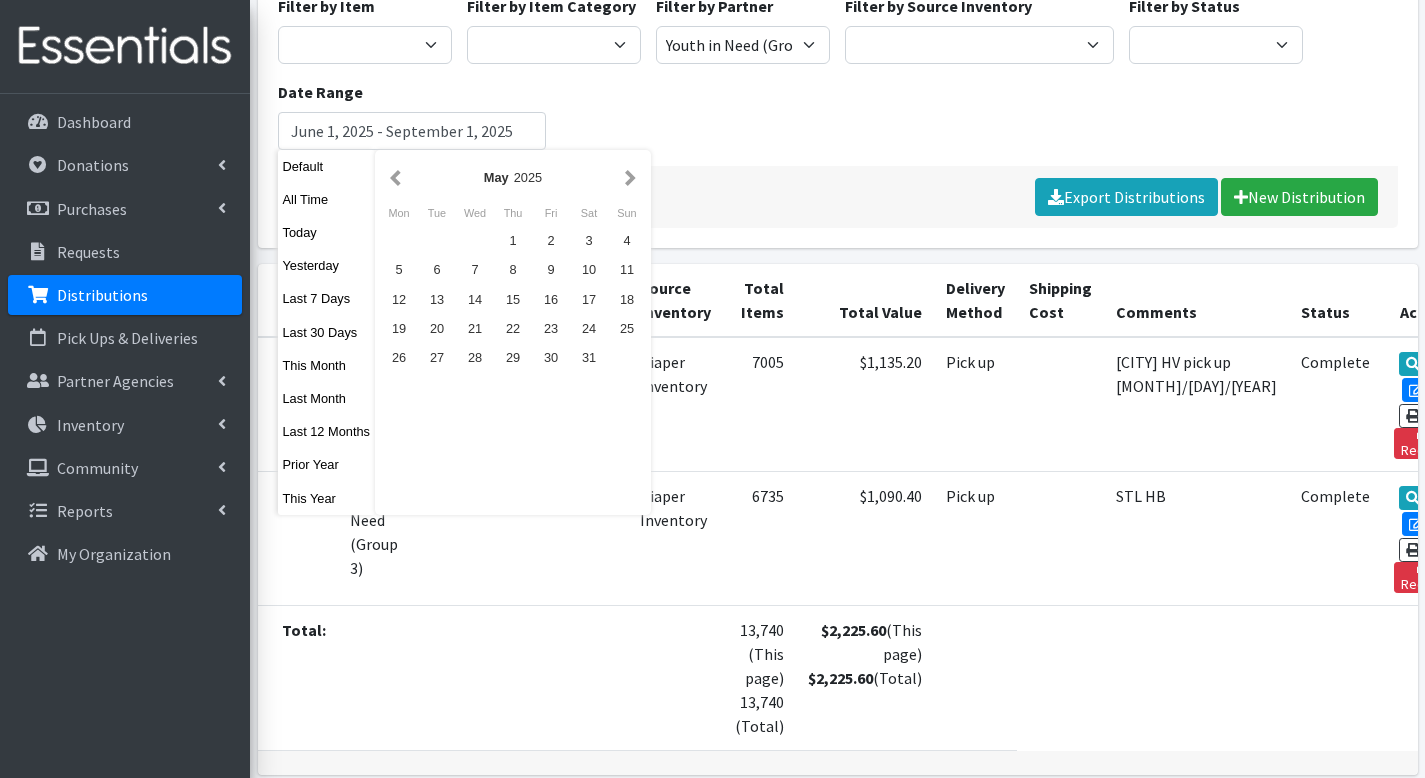 click at bounding box center (630, 177) 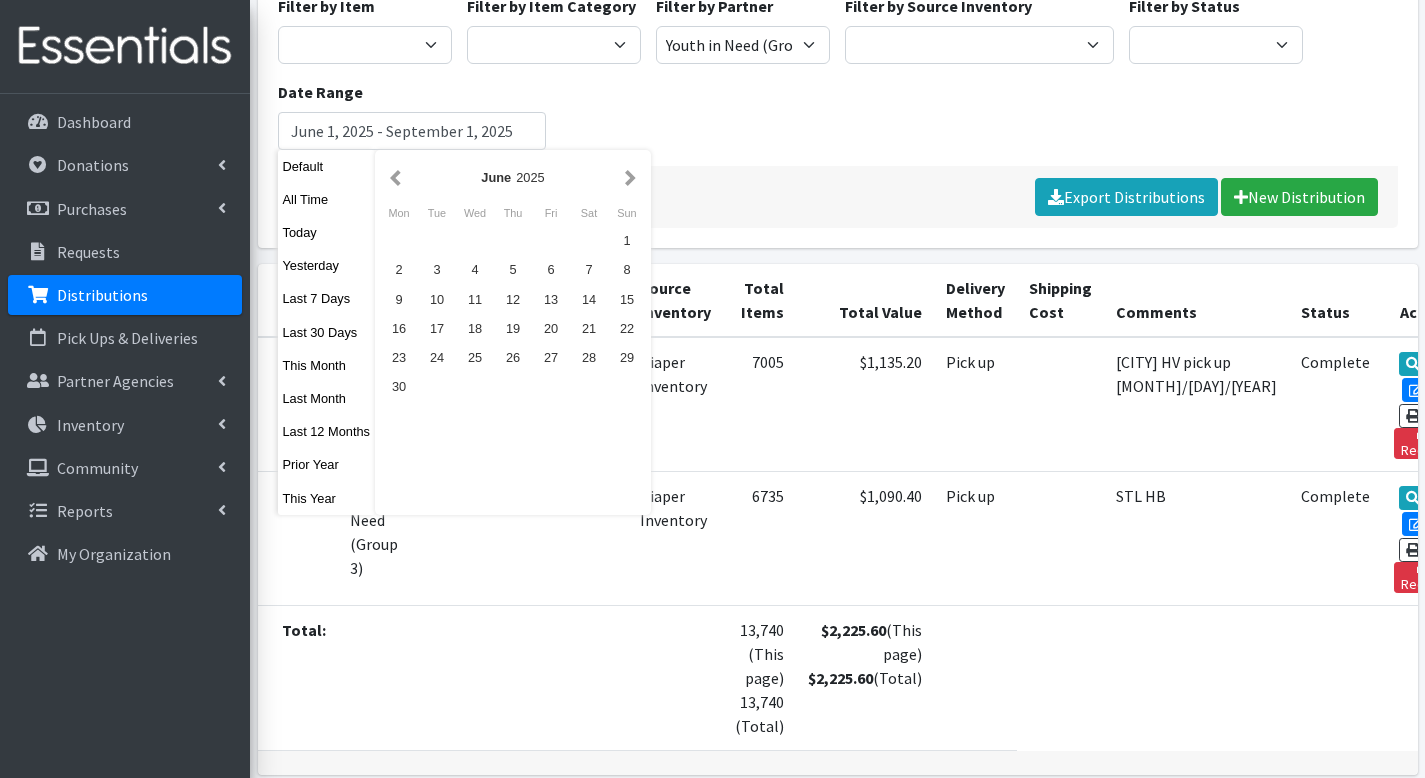 click at bounding box center (630, 177) 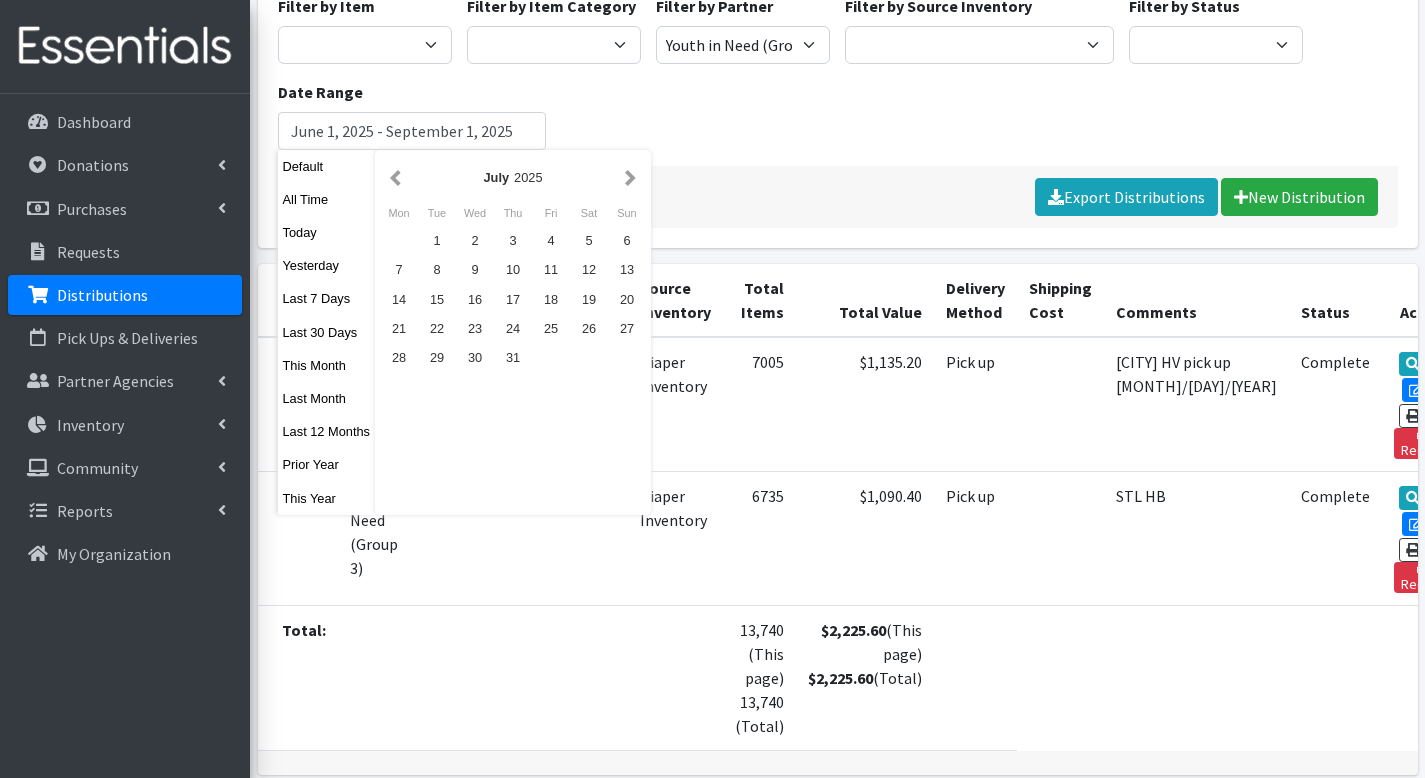 click at bounding box center (630, 177) 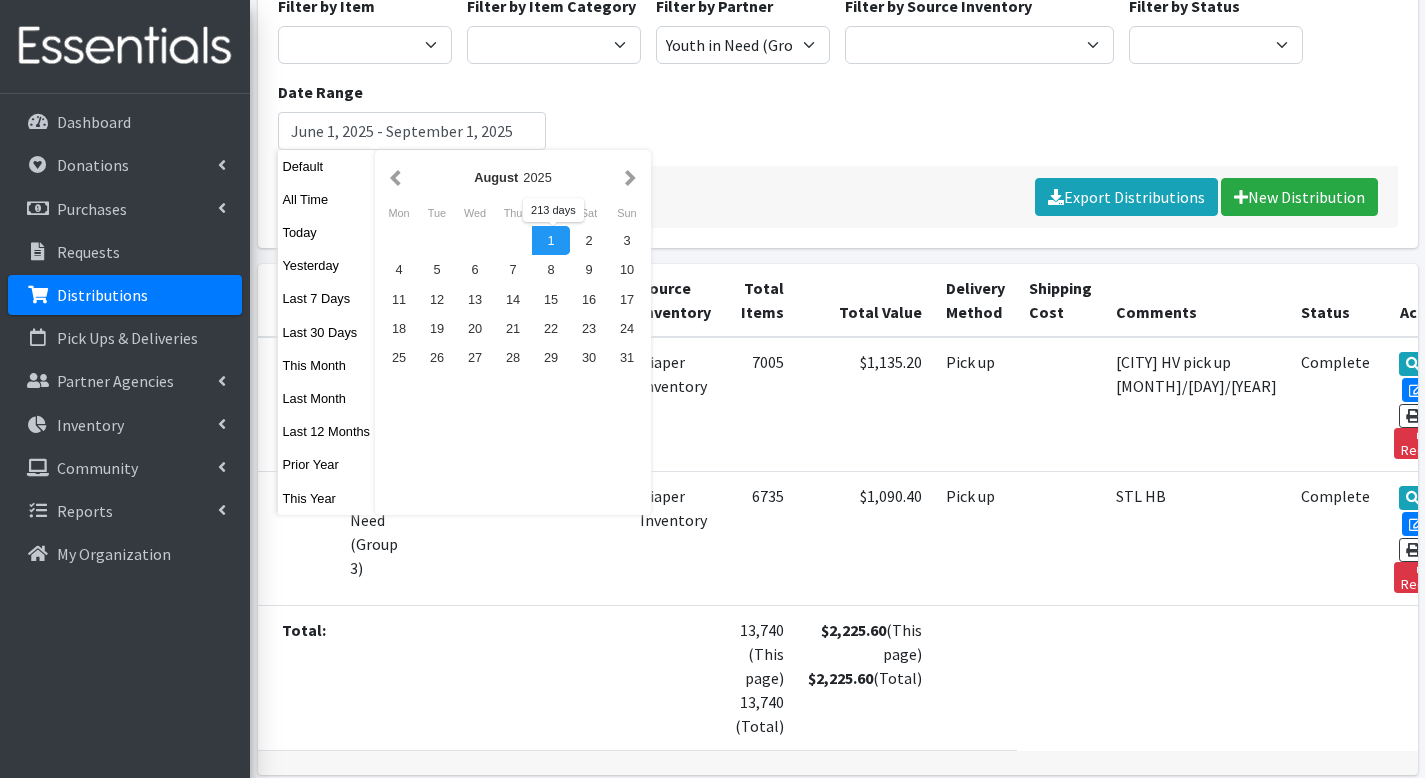 click on "1" at bounding box center (551, 240) 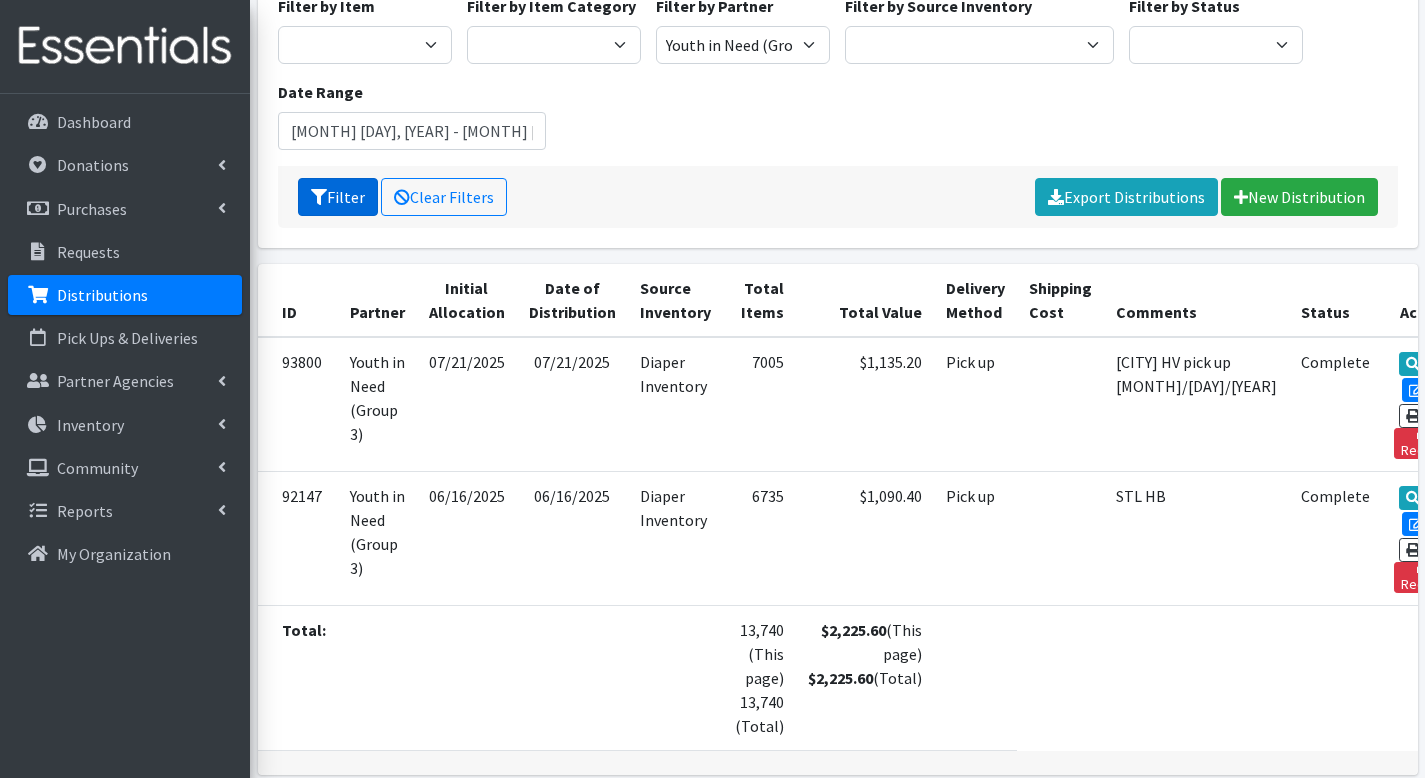 click on "Filter" at bounding box center [338, 197] 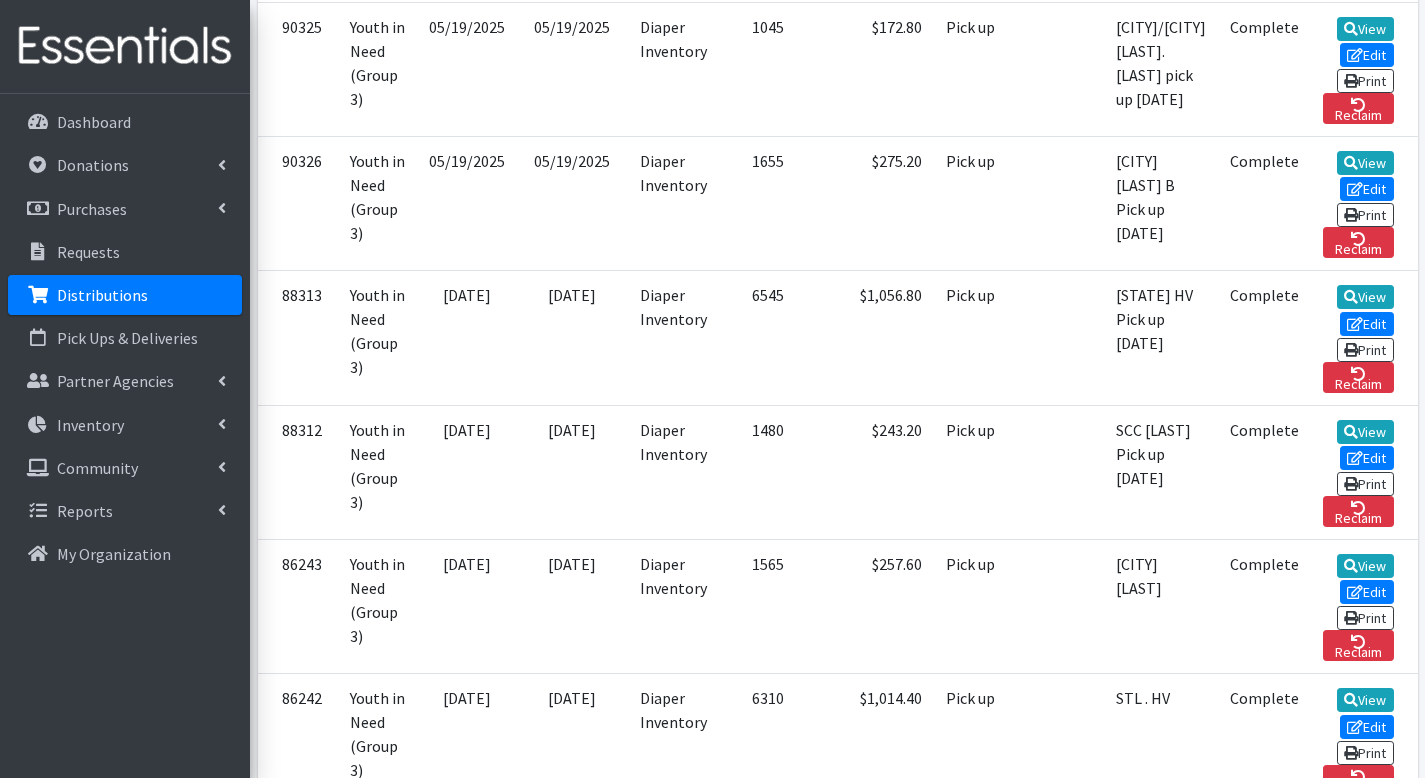 scroll, scrollTop: 1498, scrollLeft: 0, axis: vertical 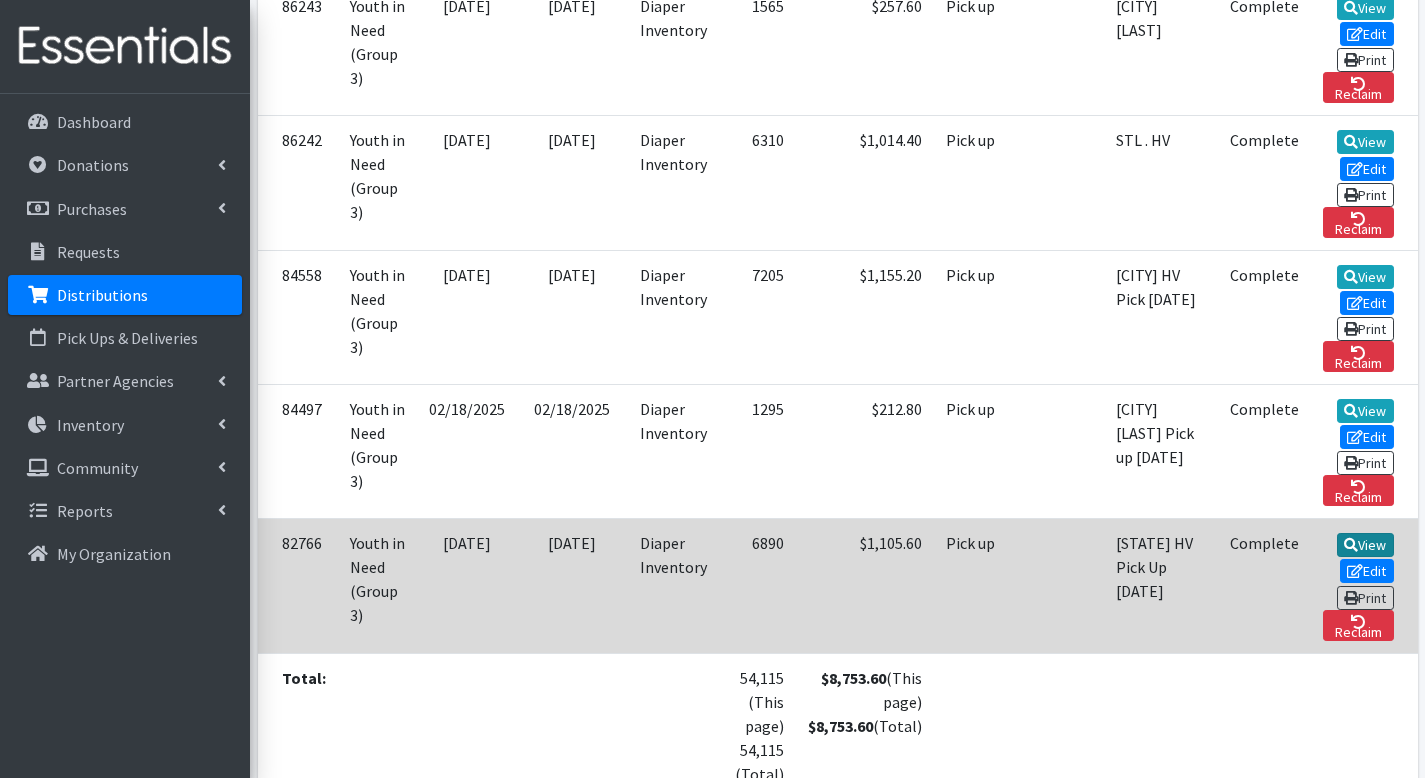 click on "View" at bounding box center [1365, 545] 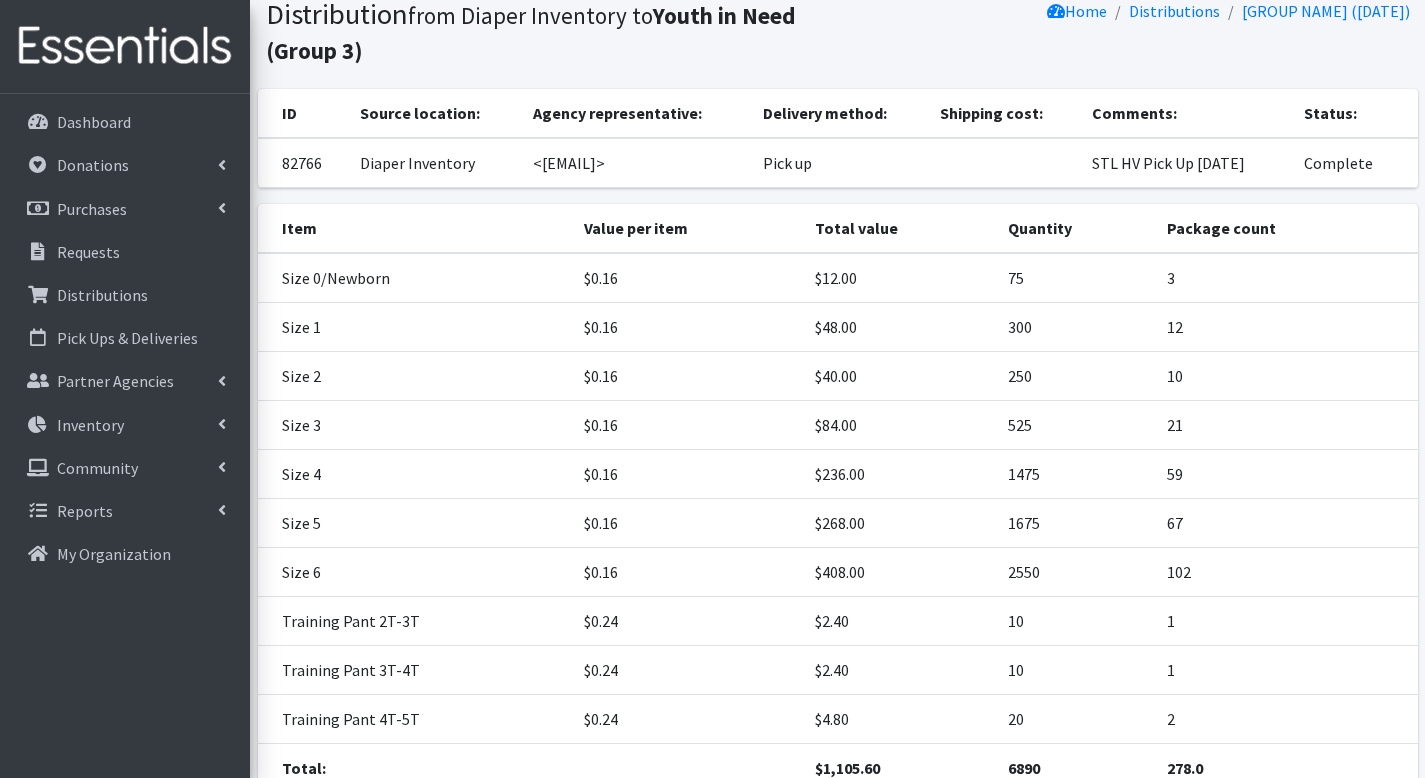 scroll, scrollTop: 243, scrollLeft: 0, axis: vertical 